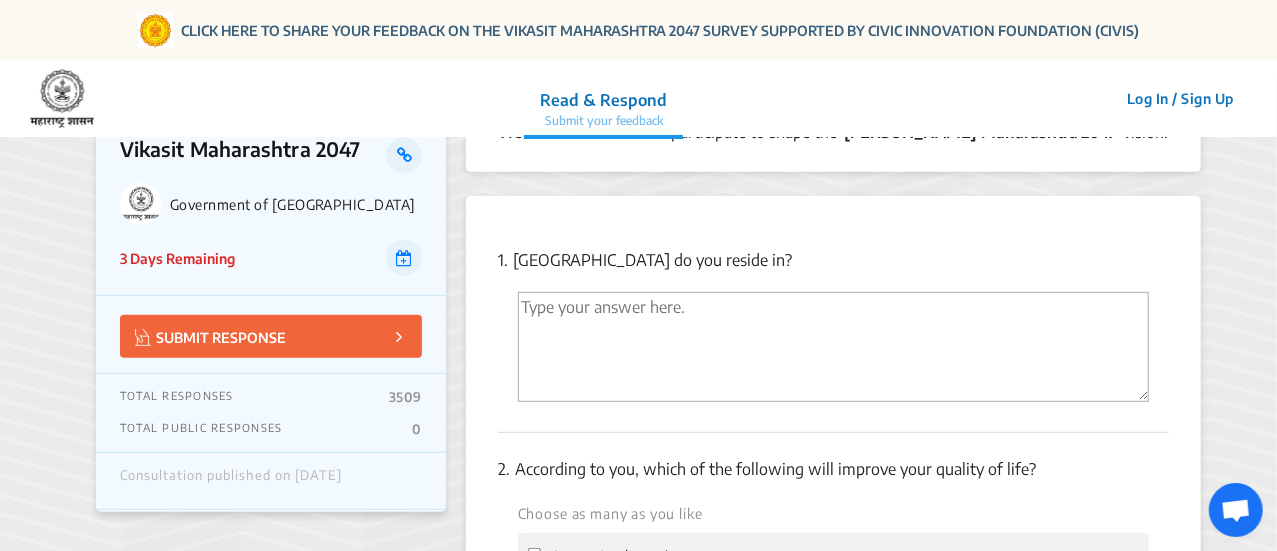 scroll, scrollTop: 322, scrollLeft: 0, axis: vertical 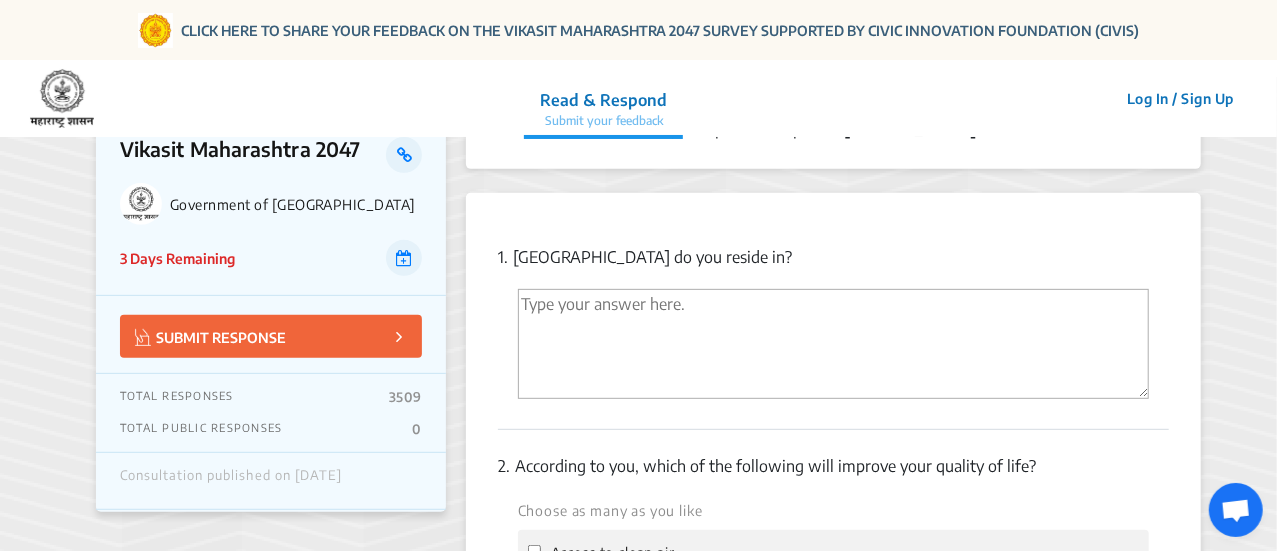 click at bounding box center (833, 344) 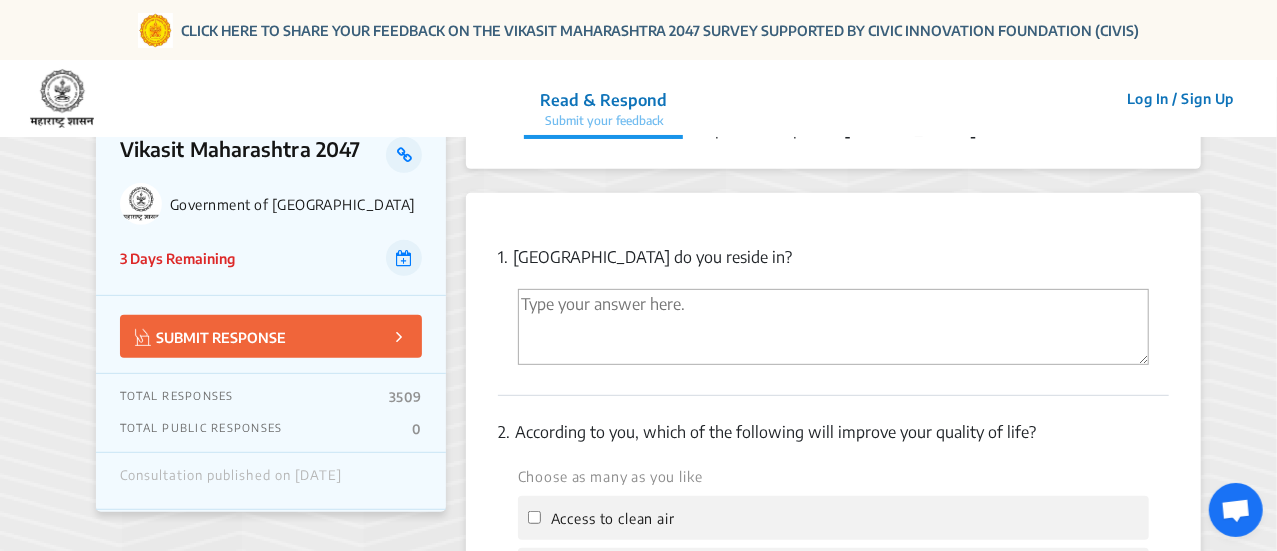 drag, startPoint x: 1145, startPoint y: 372, endPoint x: 1097, endPoint y: 341, distance: 57.14018 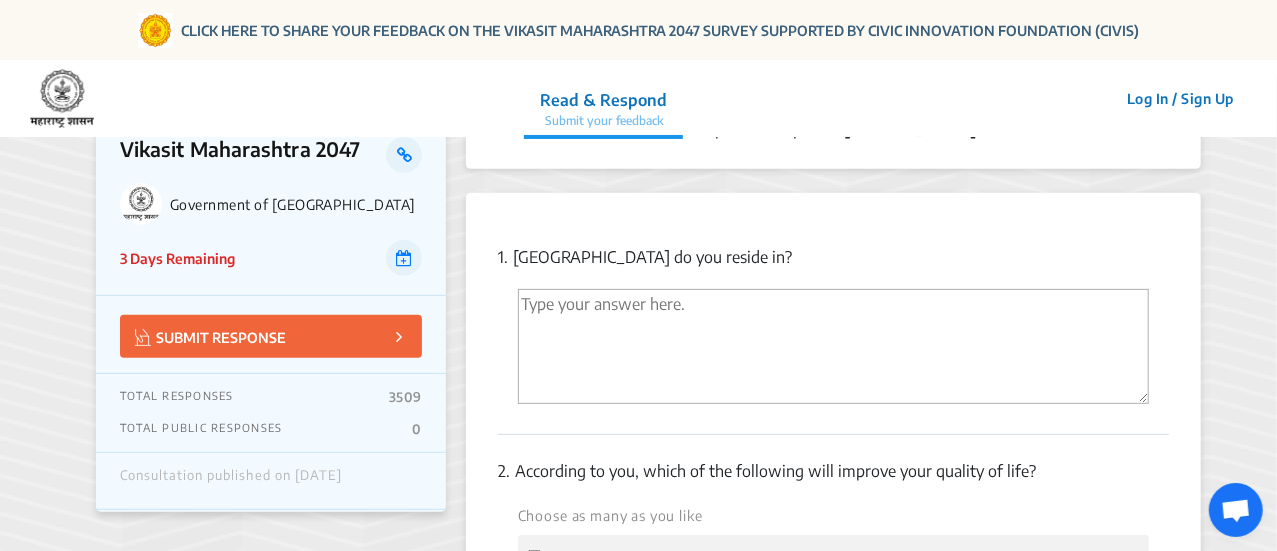 drag, startPoint x: 1148, startPoint y: 341, endPoint x: 1129, endPoint y: 378, distance: 41.59327 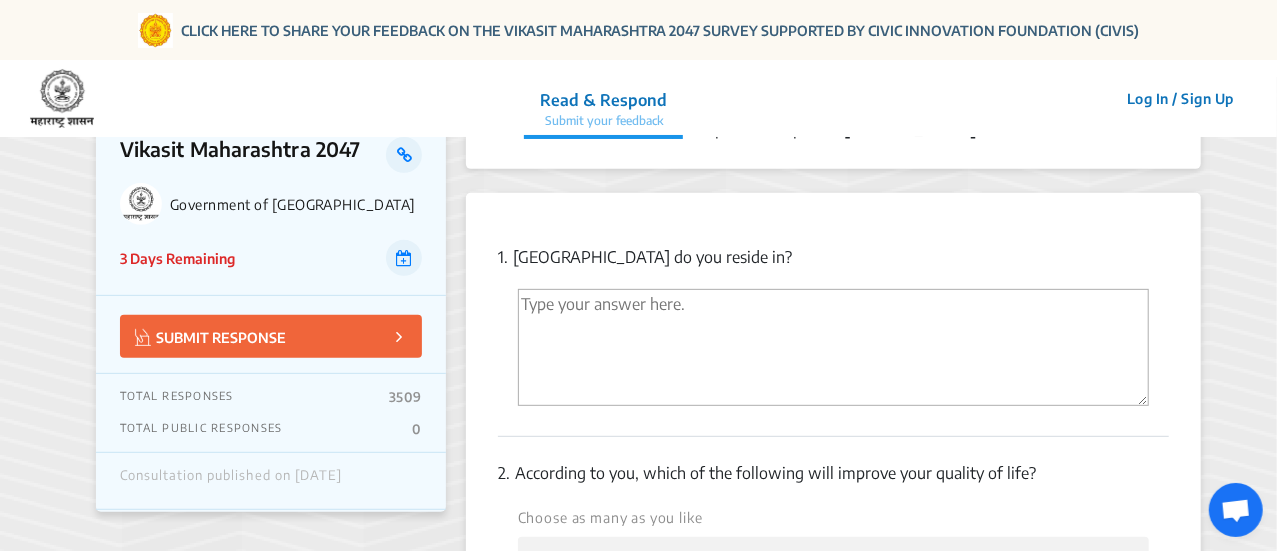 drag, startPoint x: 1143, startPoint y: 375, endPoint x: 1154, endPoint y: 376, distance: 11.045361 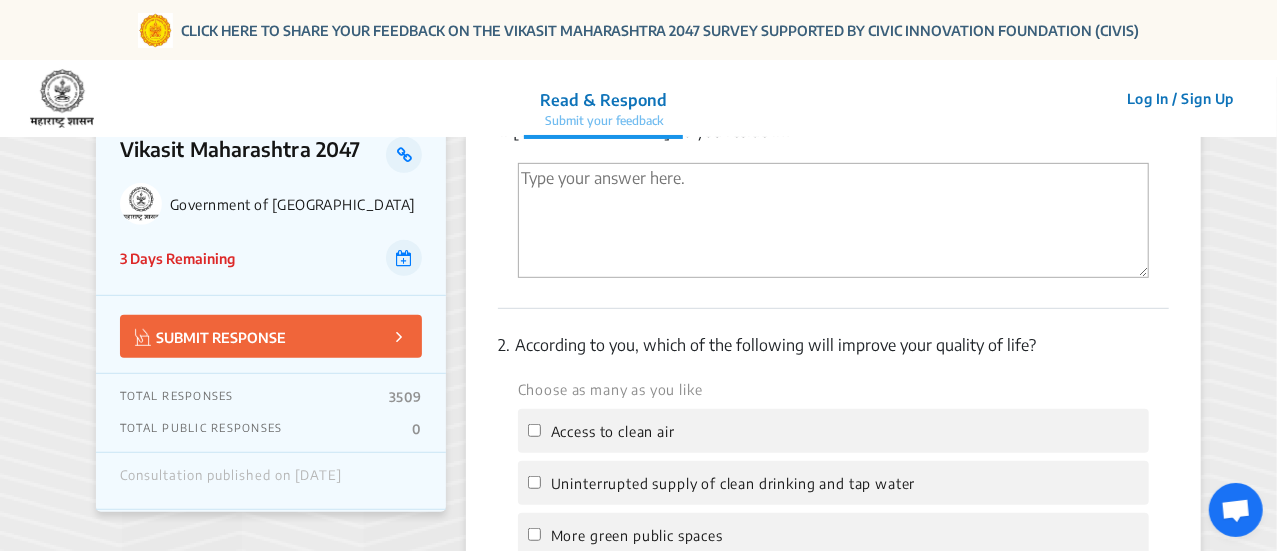scroll, scrollTop: 452, scrollLeft: 0, axis: vertical 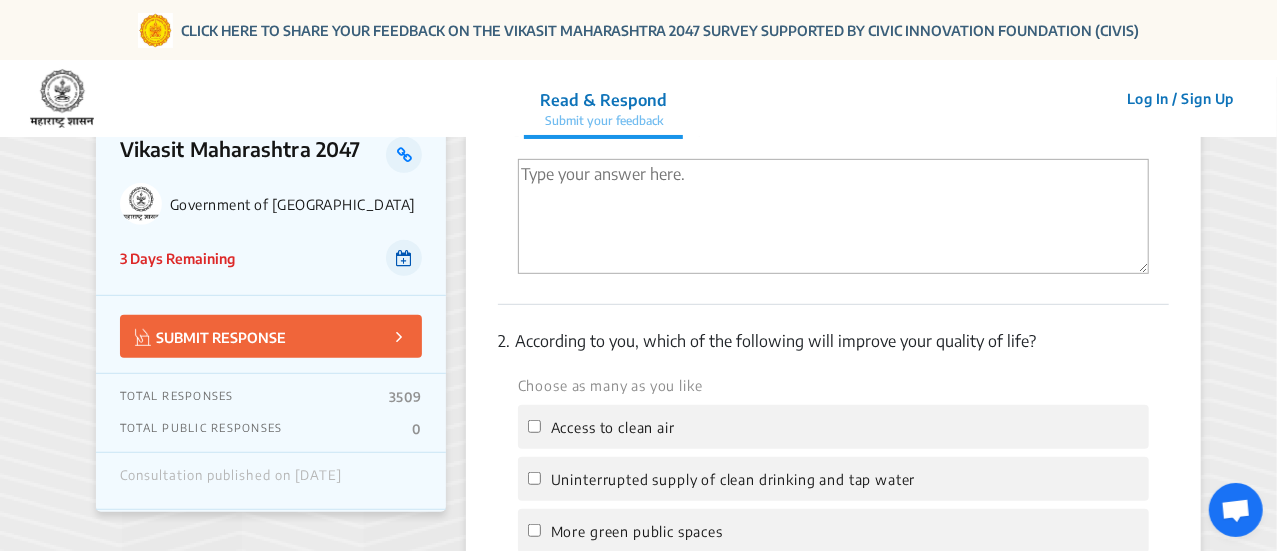 click 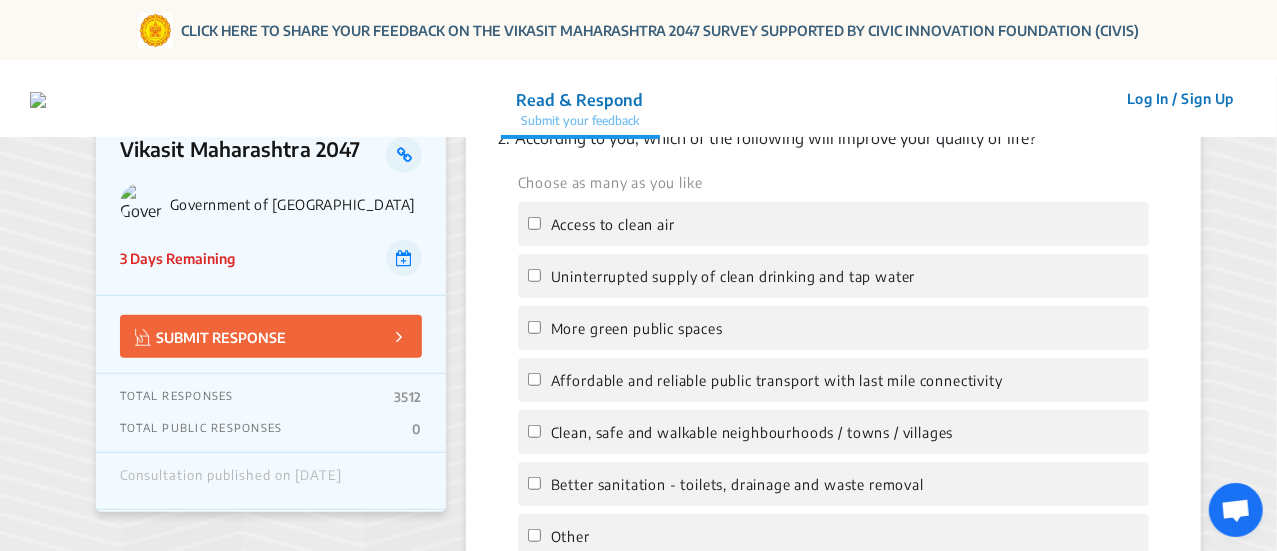 scroll, scrollTop: 657, scrollLeft: 0, axis: vertical 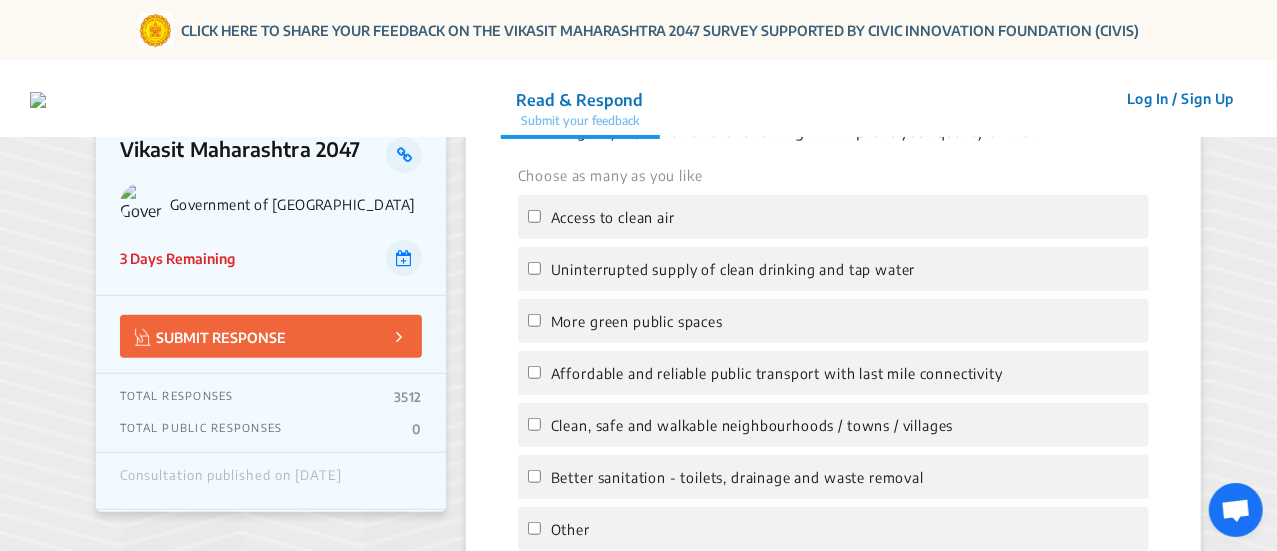 drag, startPoint x: 401, startPoint y: 264, endPoint x: 1170, endPoint y: 365, distance: 775.6043 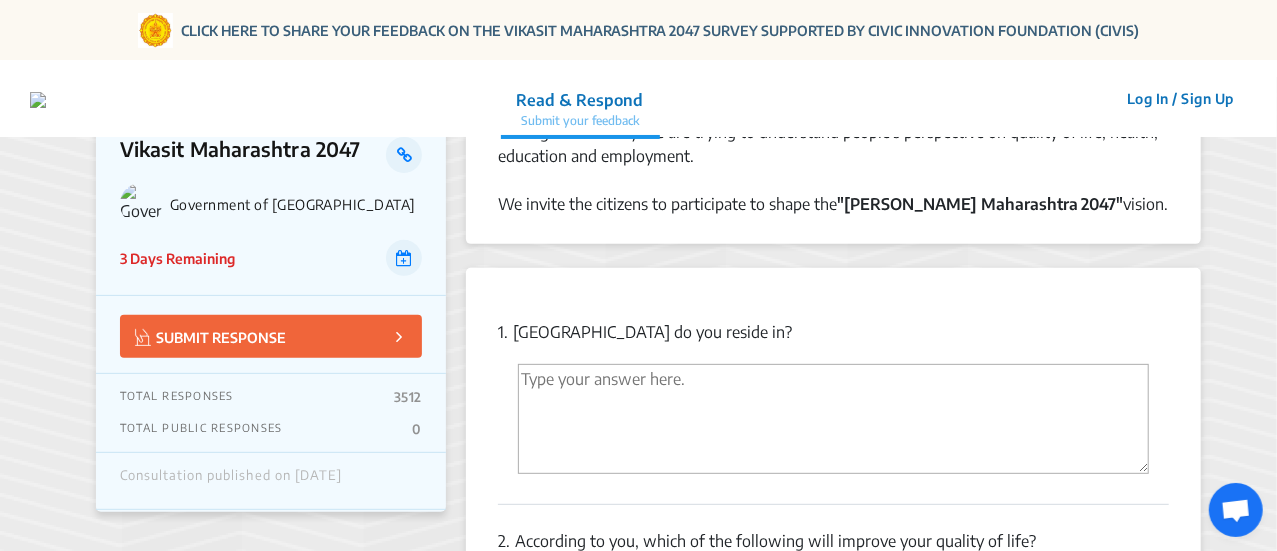 scroll, scrollTop: 246, scrollLeft: 0, axis: vertical 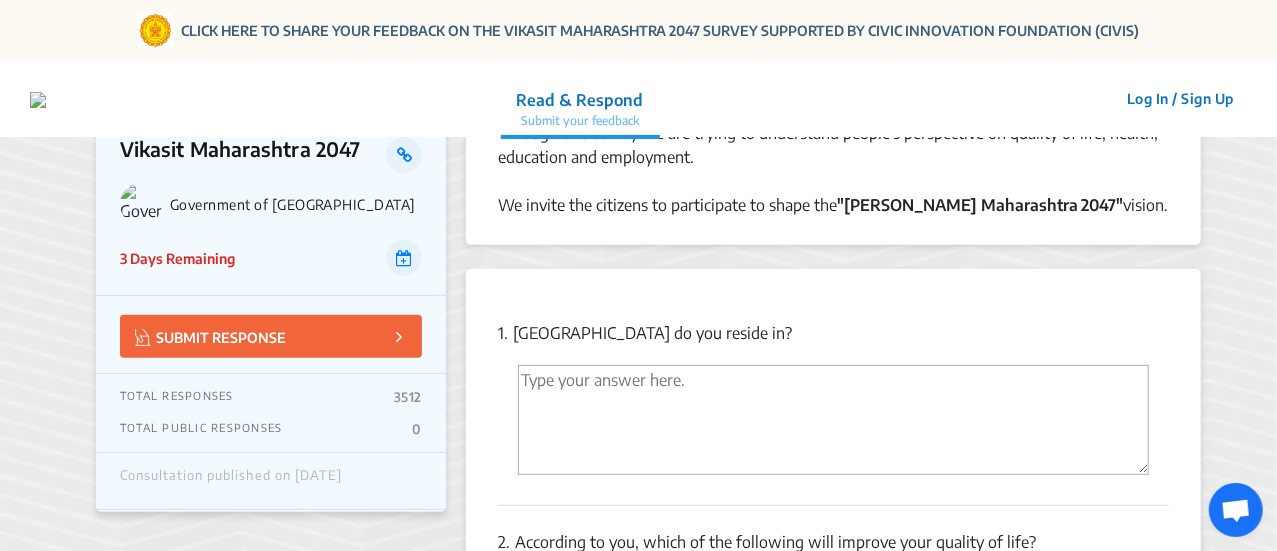drag, startPoint x: 816, startPoint y: 459, endPoint x: 719, endPoint y: 379, distance: 125.73385 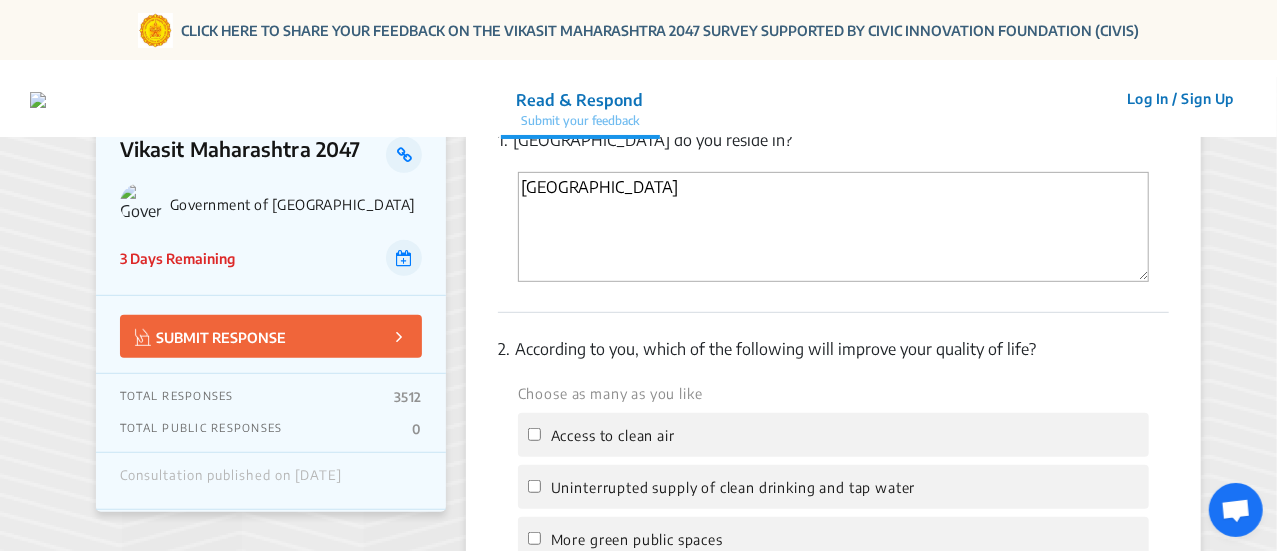 scroll, scrollTop: 551, scrollLeft: 0, axis: vertical 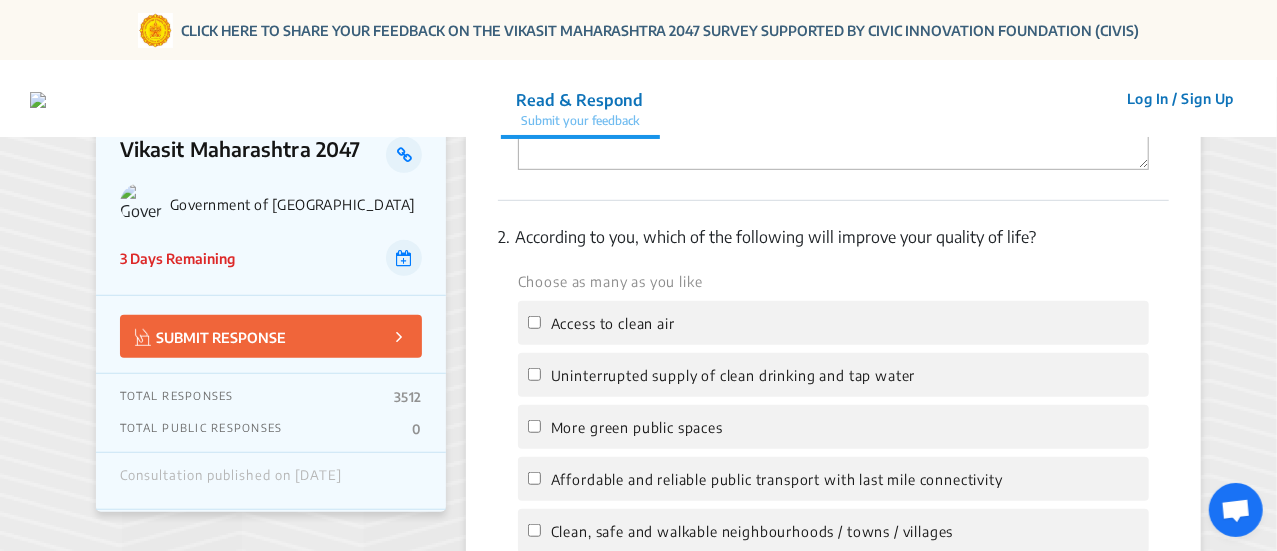 type on "[GEOGRAPHIC_DATA]" 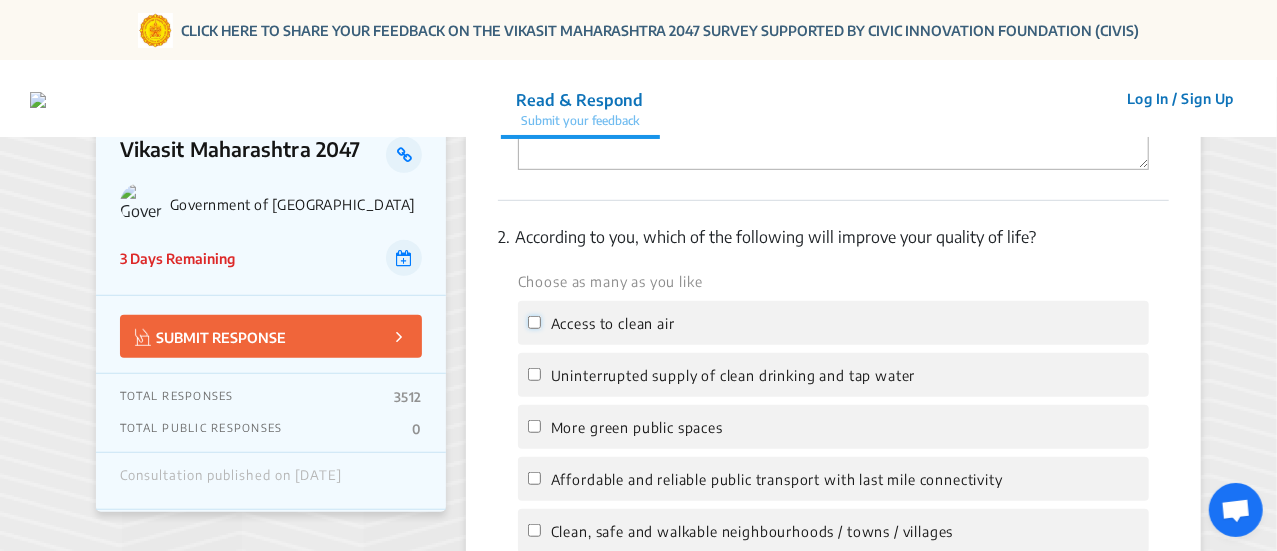 click on "Access to clean air" 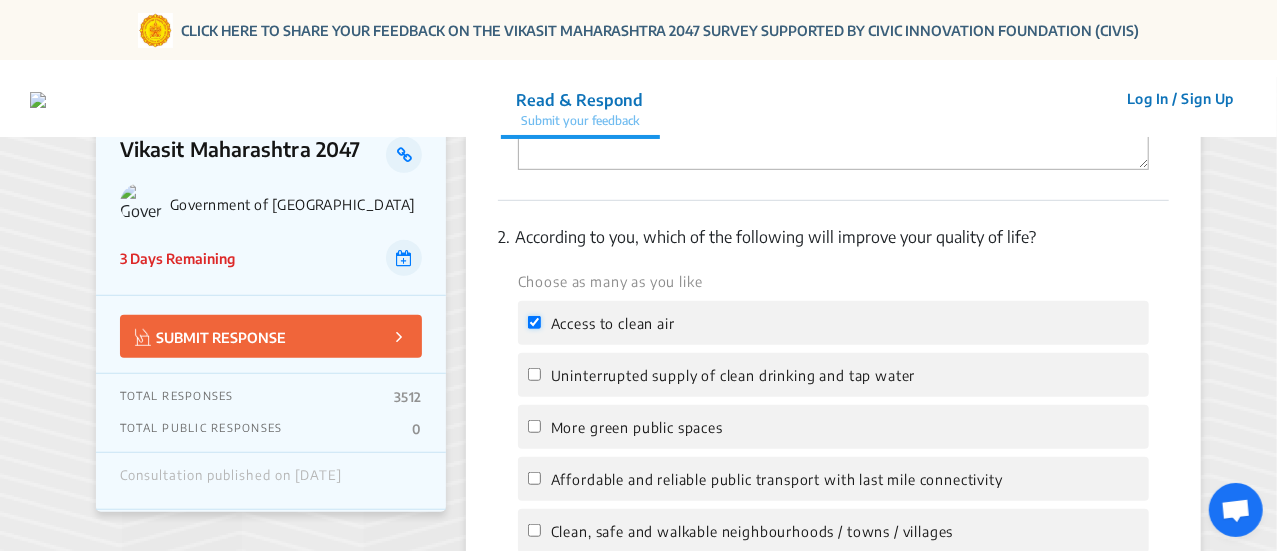 checkbox on "true" 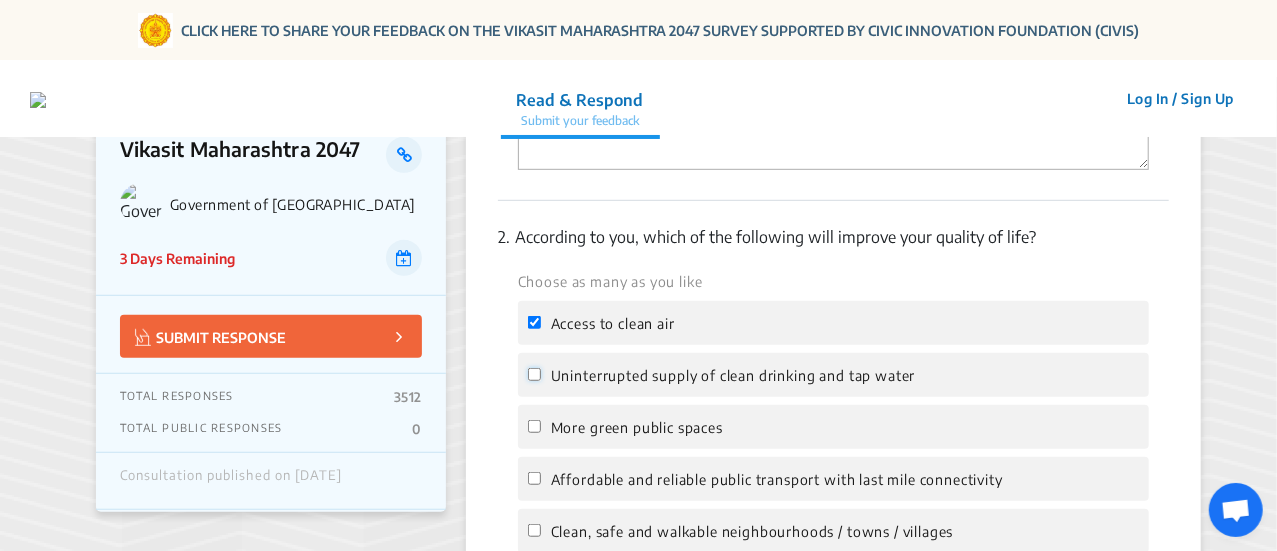 click on "Uninterrupted supply of clean drinking and tap water" 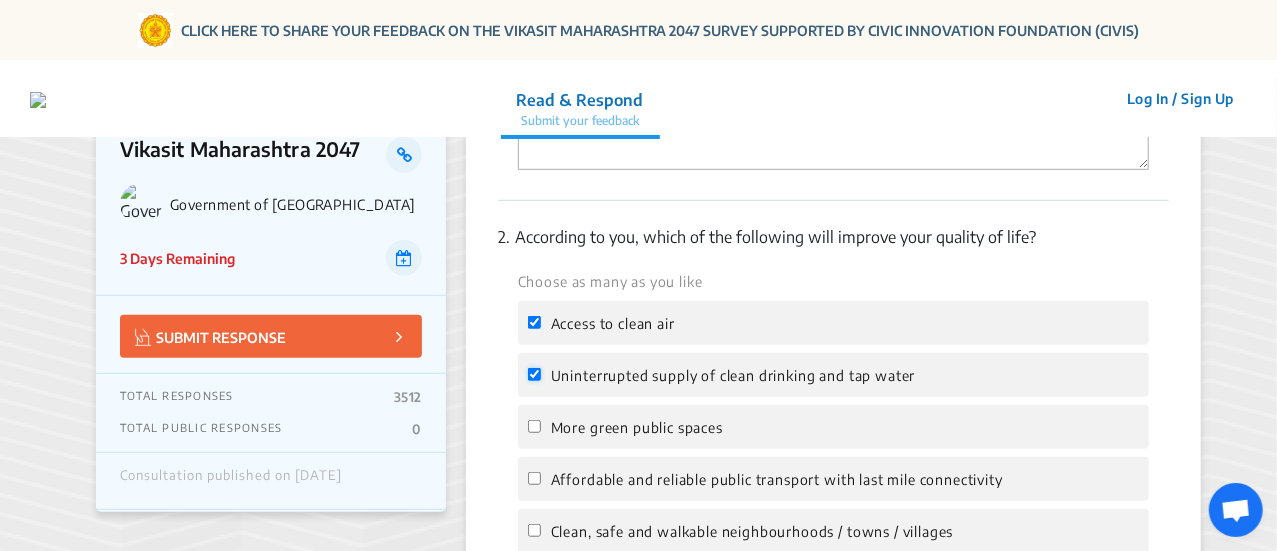 checkbox on "true" 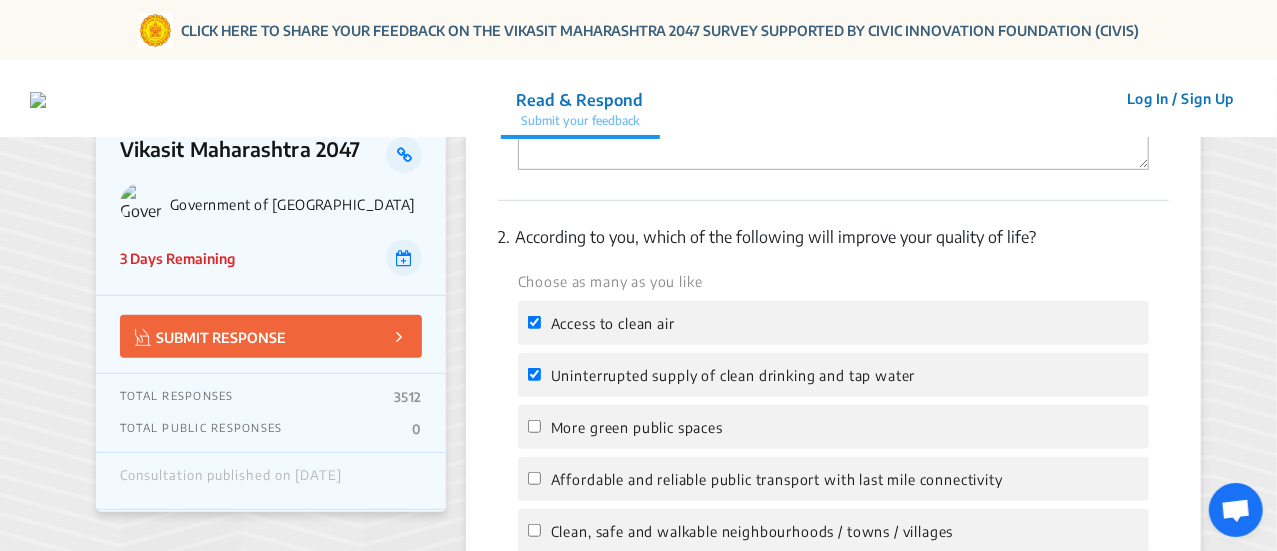 click on "More green public spaces" 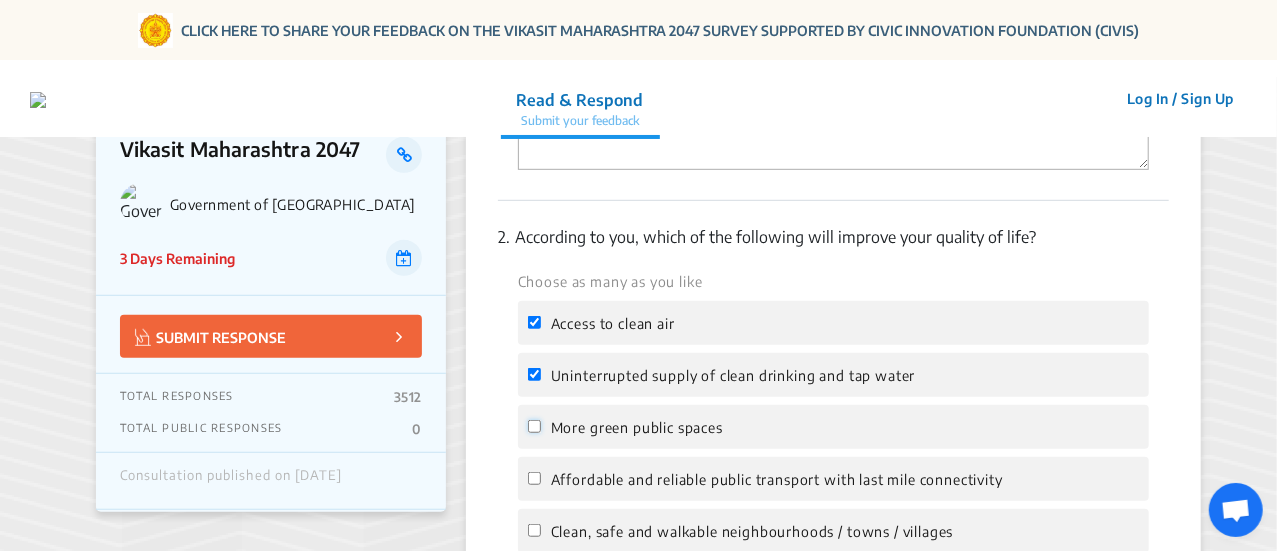 click on "More green public spaces" 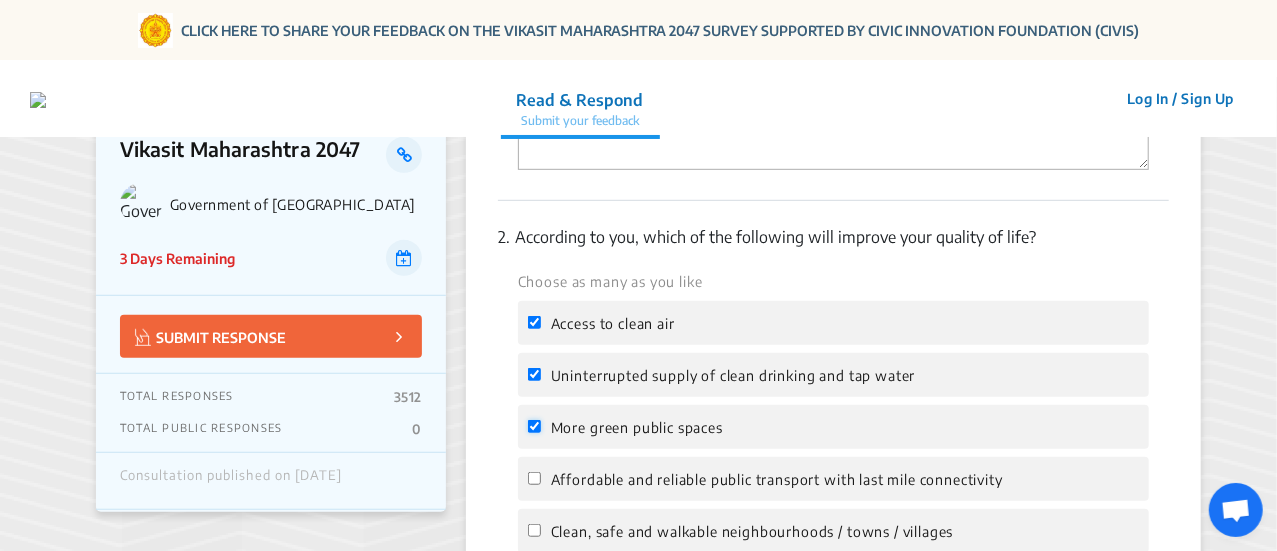 checkbox on "true" 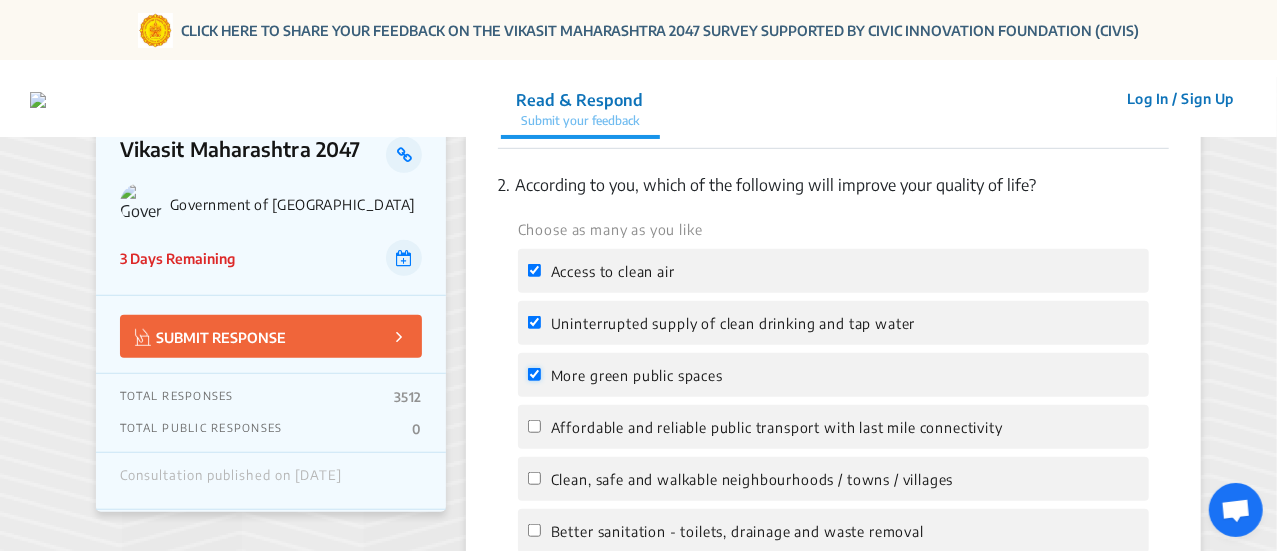 scroll, scrollTop: 611, scrollLeft: 0, axis: vertical 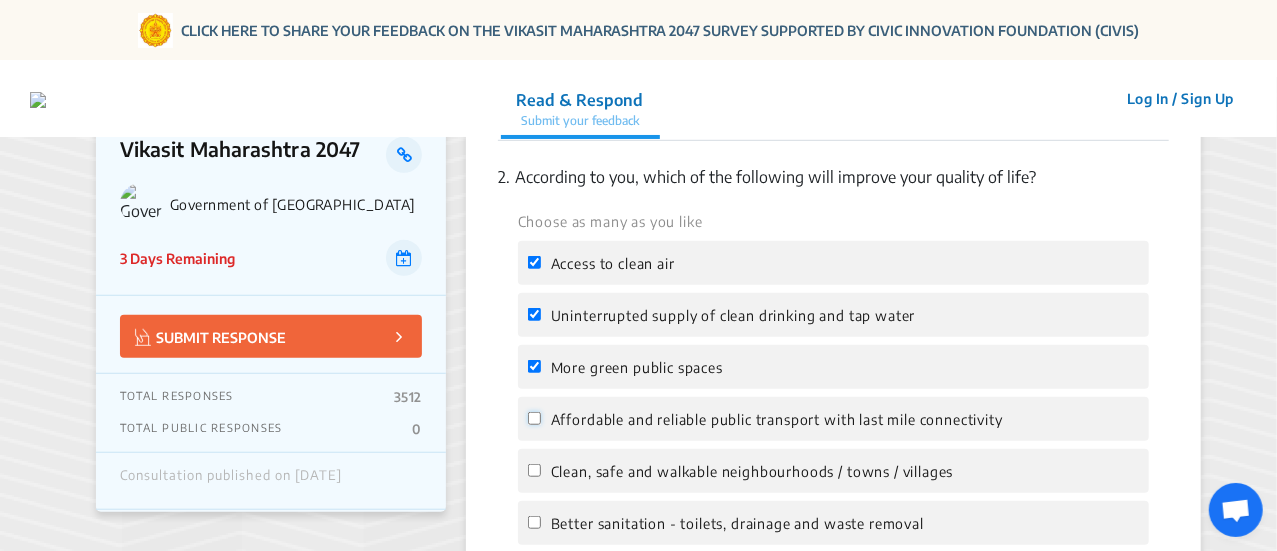click on "Affordable and reliable public transport with last mile connectivity" 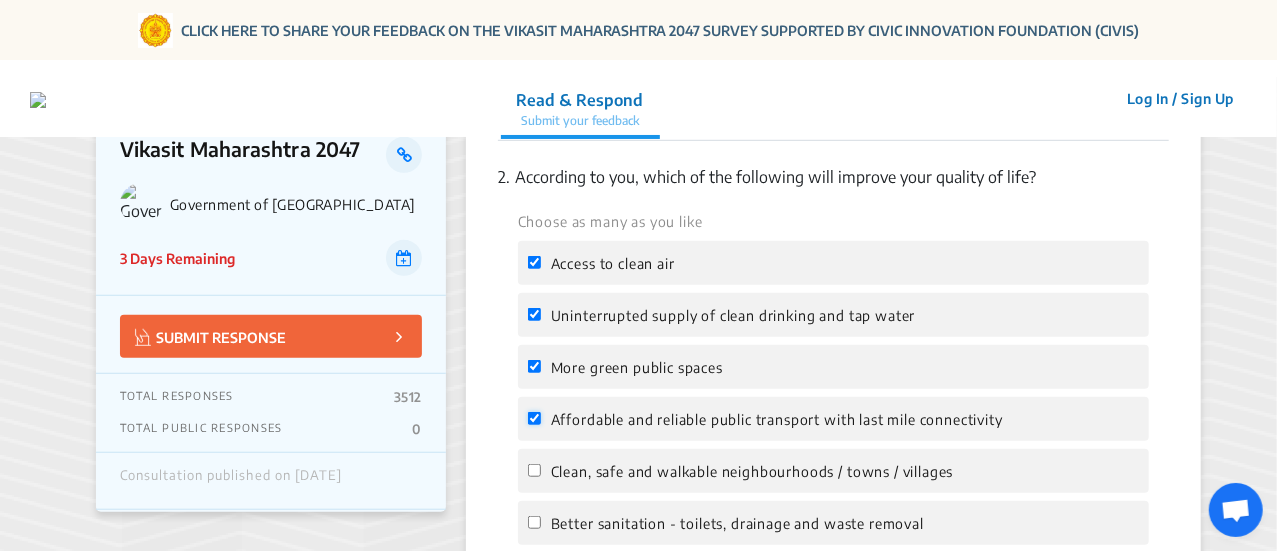 checkbox on "true" 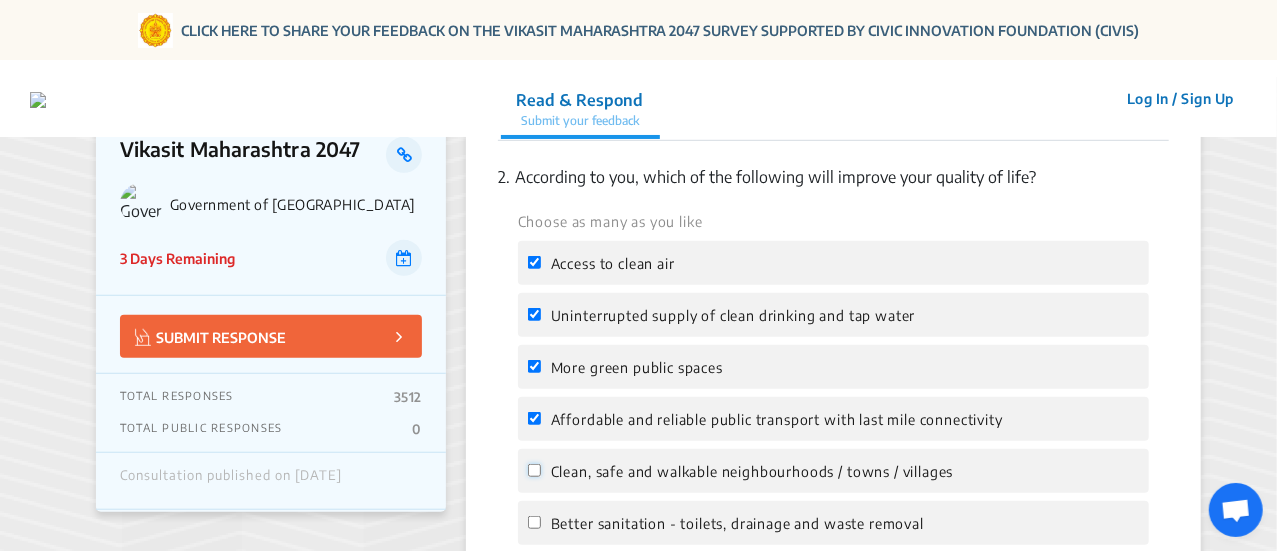 click on "Clean, safe and walkable neighbourhoods / towns / villages" 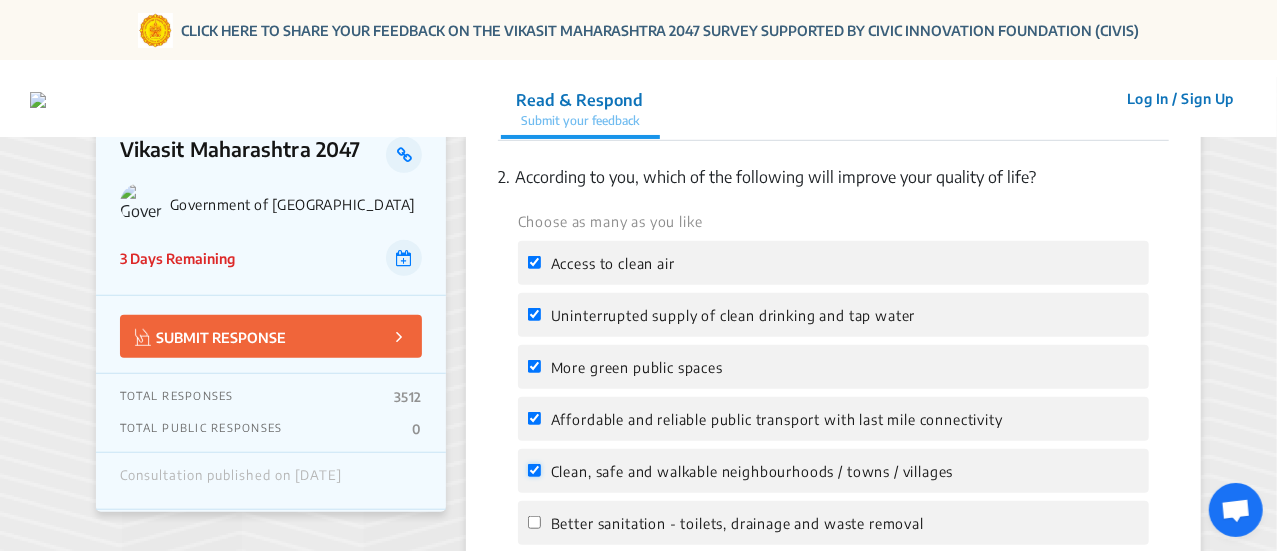 checkbox on "true" 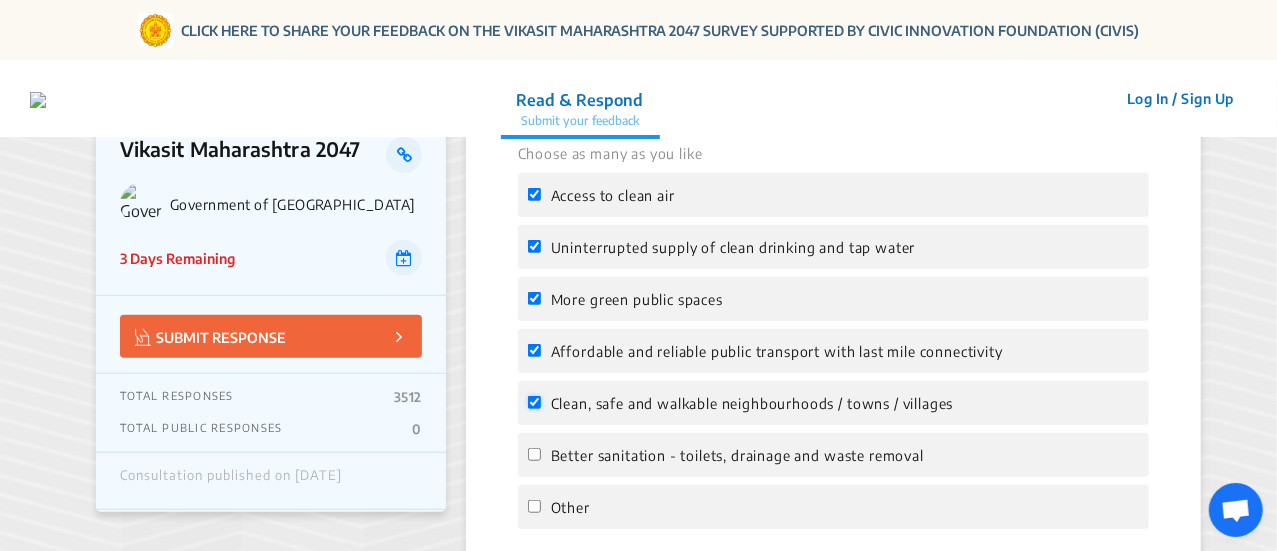 scroll, scrollTop: 681, scrollLeft: 0, axis: vertical 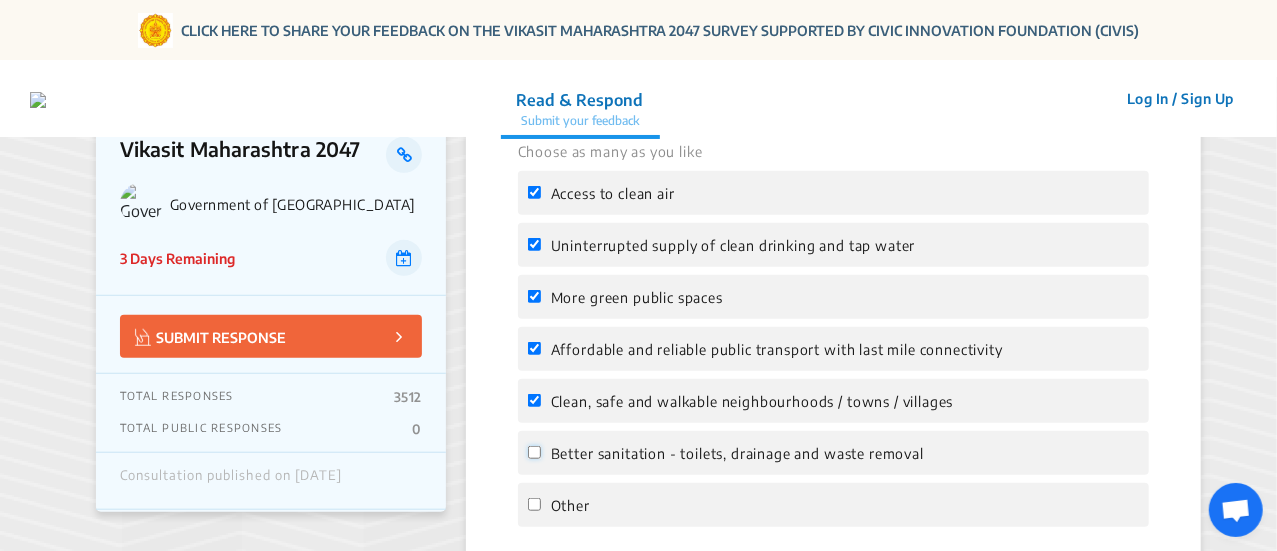click on "Better sanitation - toilets, drainage and waste removal" 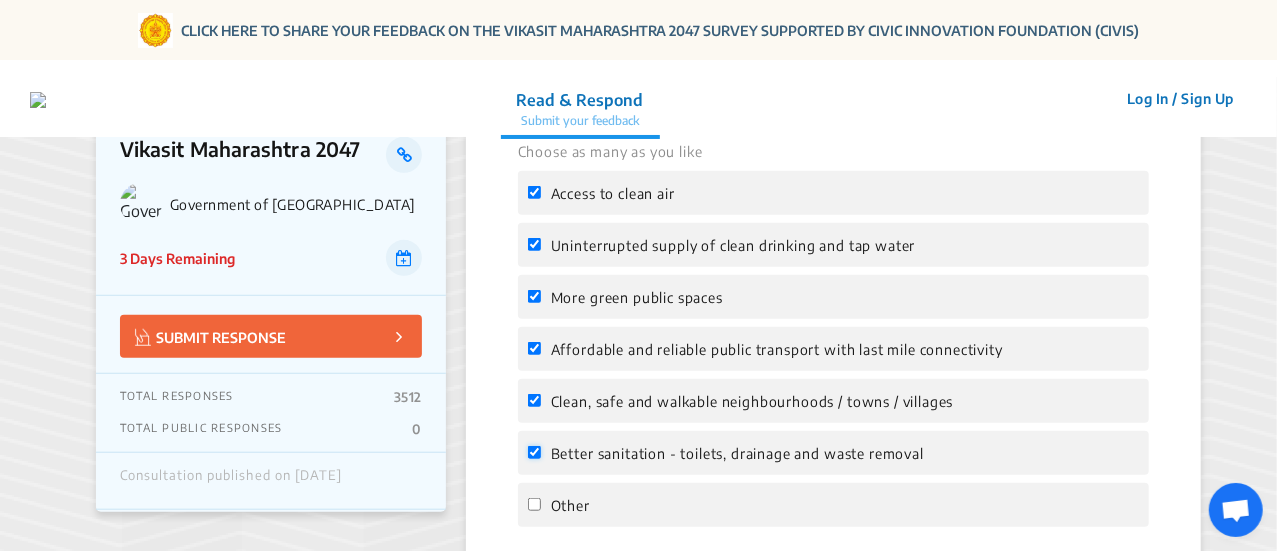 checkbox on "true" 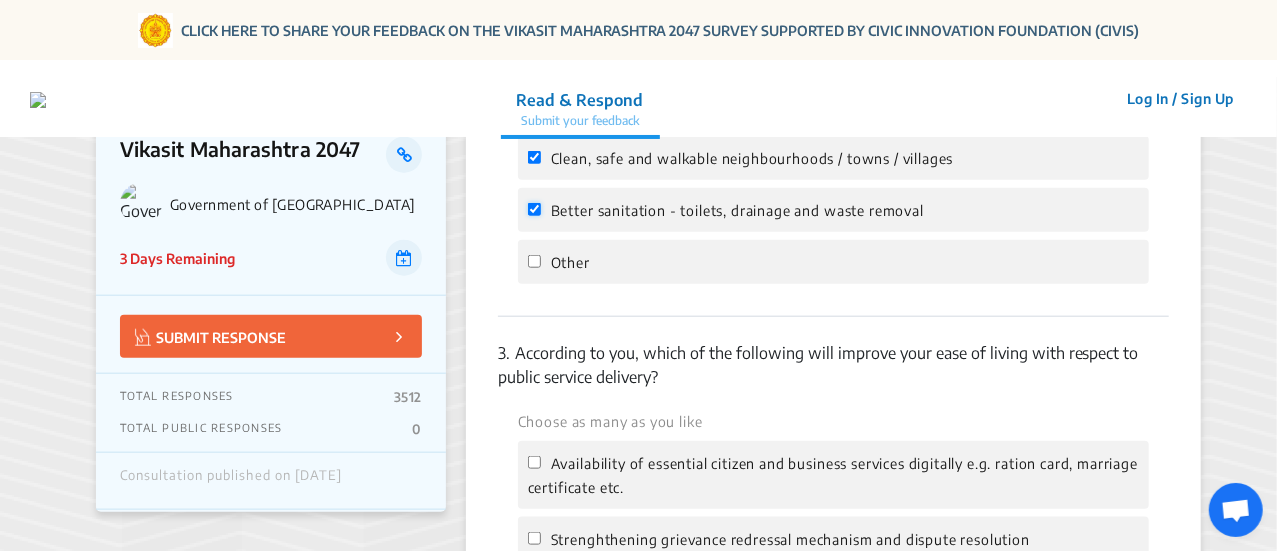 scroll, scrollTop: 1020, scrollLeft: 0, axis: vertical 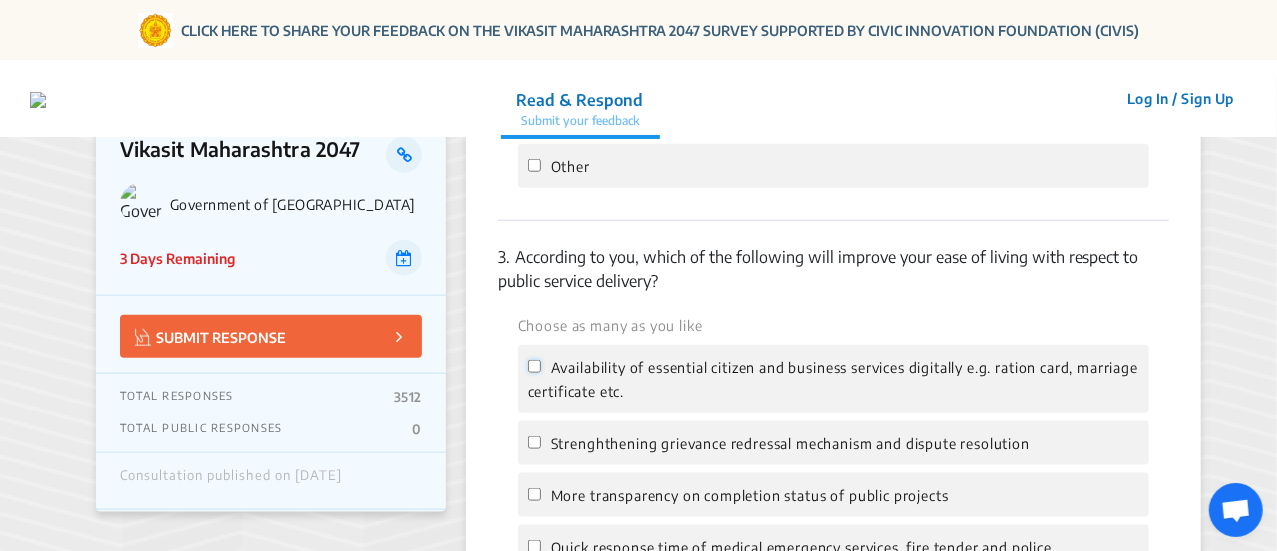 click on "Availability of essential citizen and business services digitally e.g. ration card, marriage certificate etc." 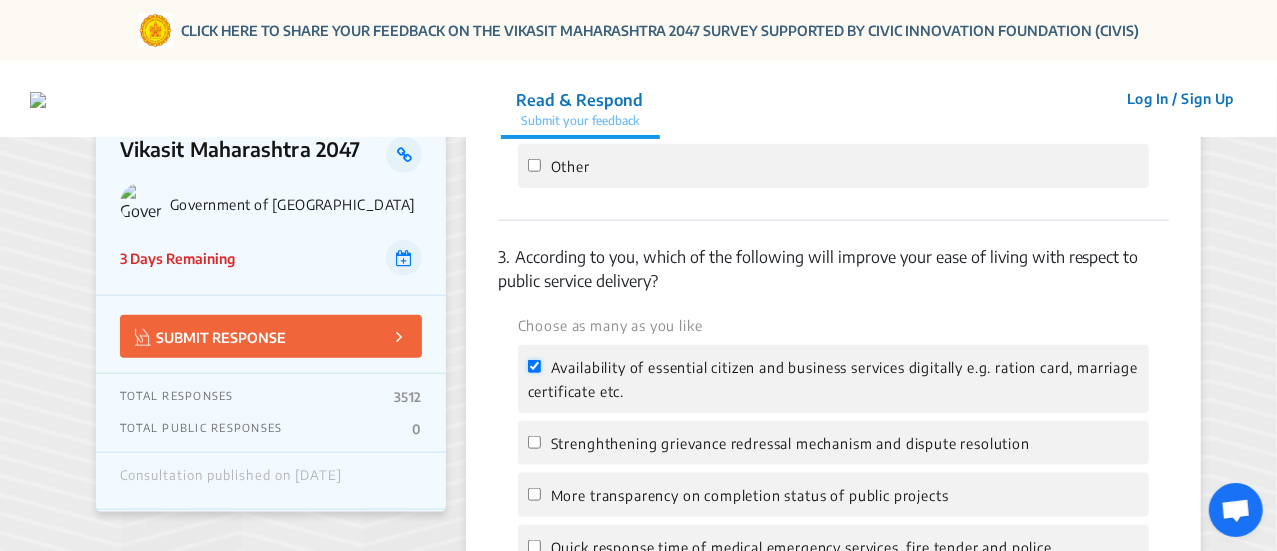 checkbox on "true" 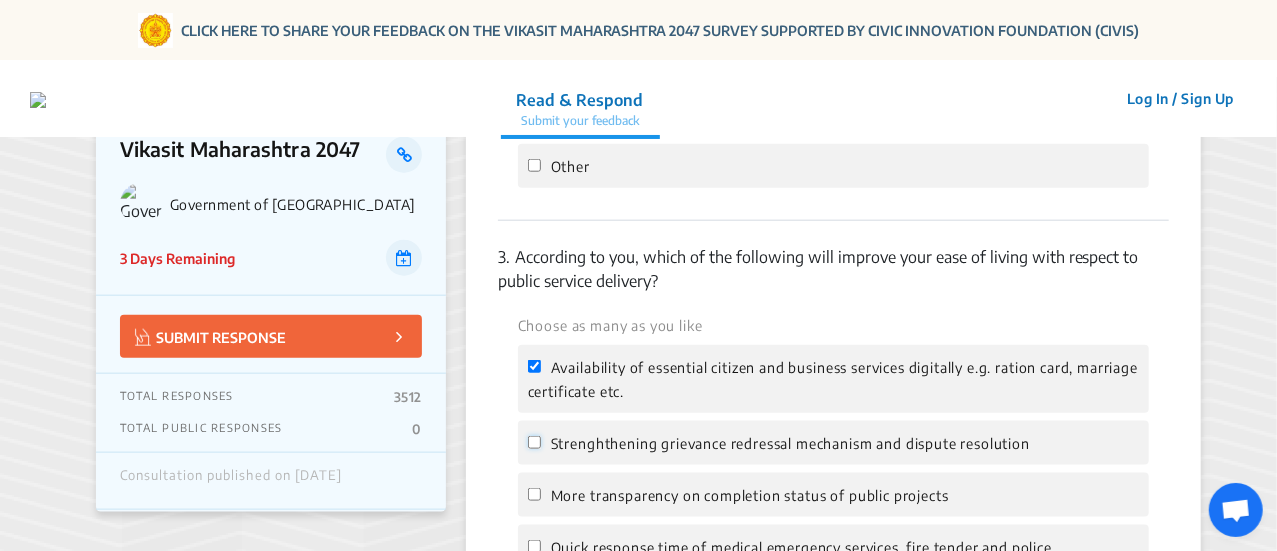 click on "Strenghthening grievance redressal mechanism and dispute resolution" 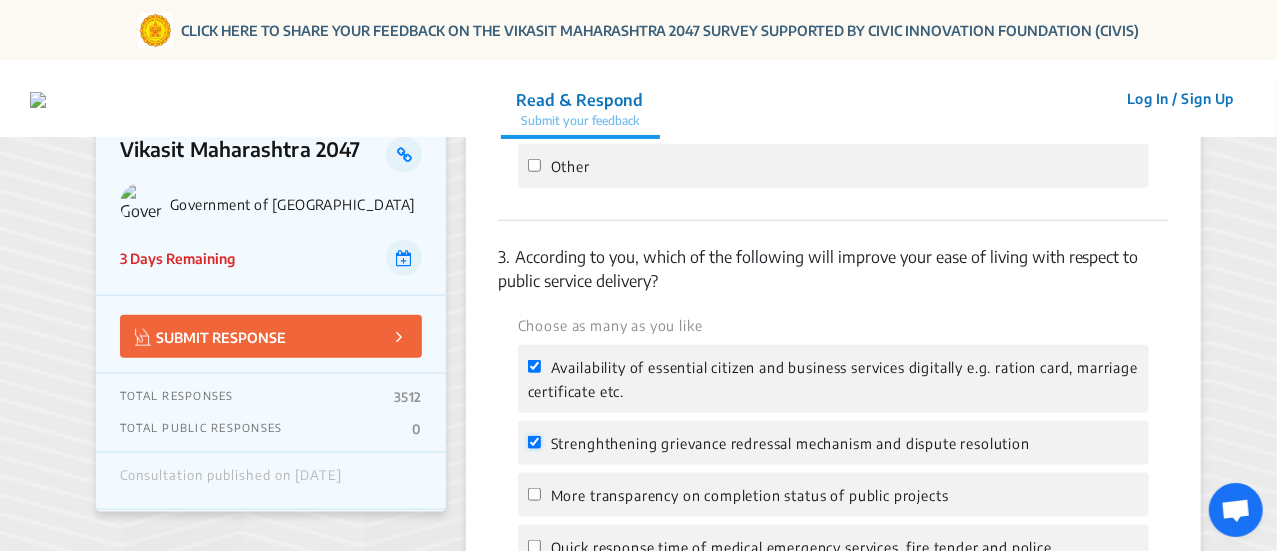 checkbox on "true" 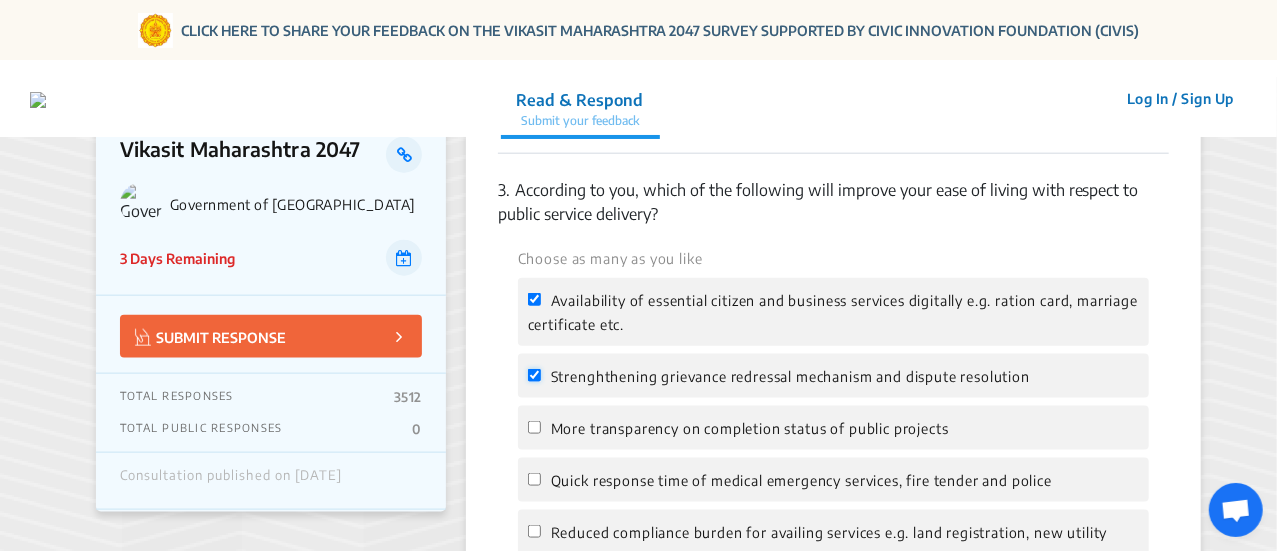 scroll, scrollTop: 1092, scrollLeft: 0, axis: vertical 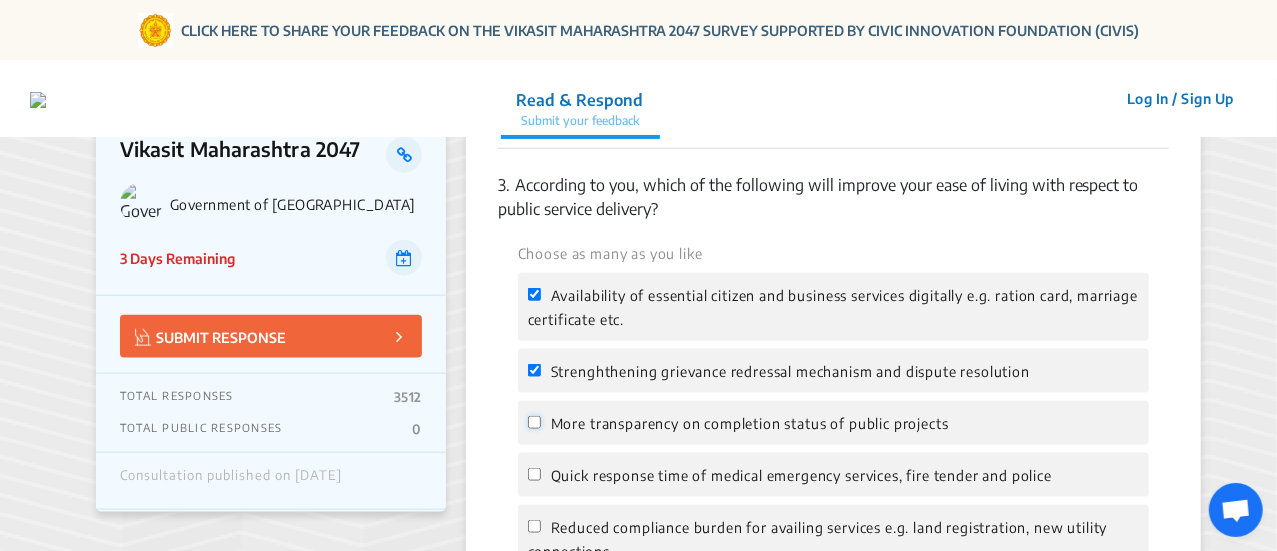 click on "More transparency on completion status of public projects" 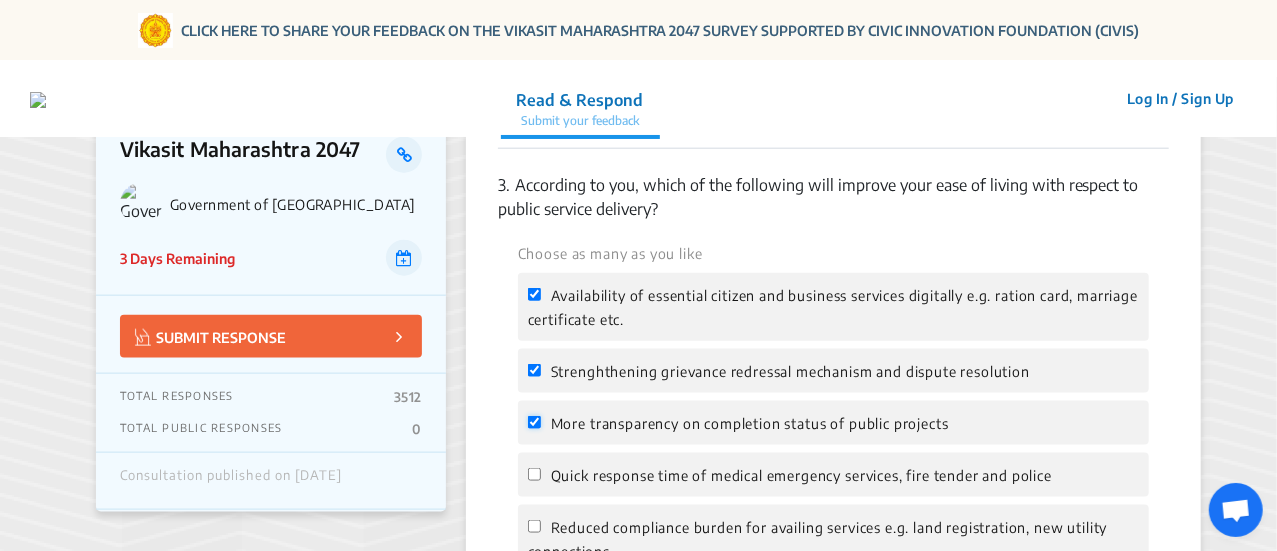 checkbox on "true" 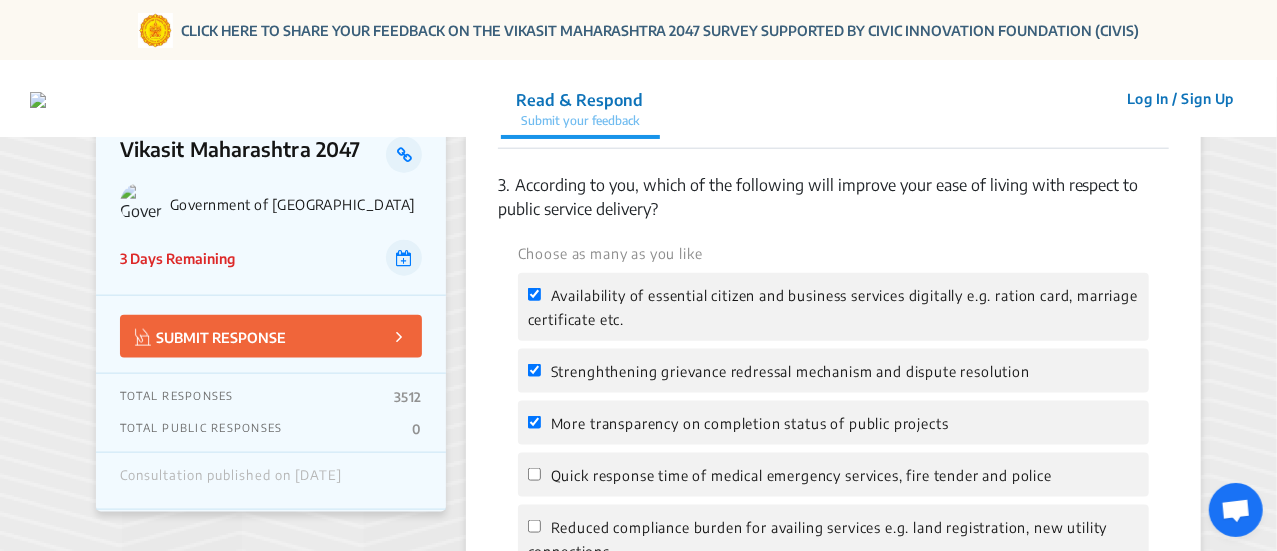 click on "Quick response time of medical emergency services, fire tender and police" 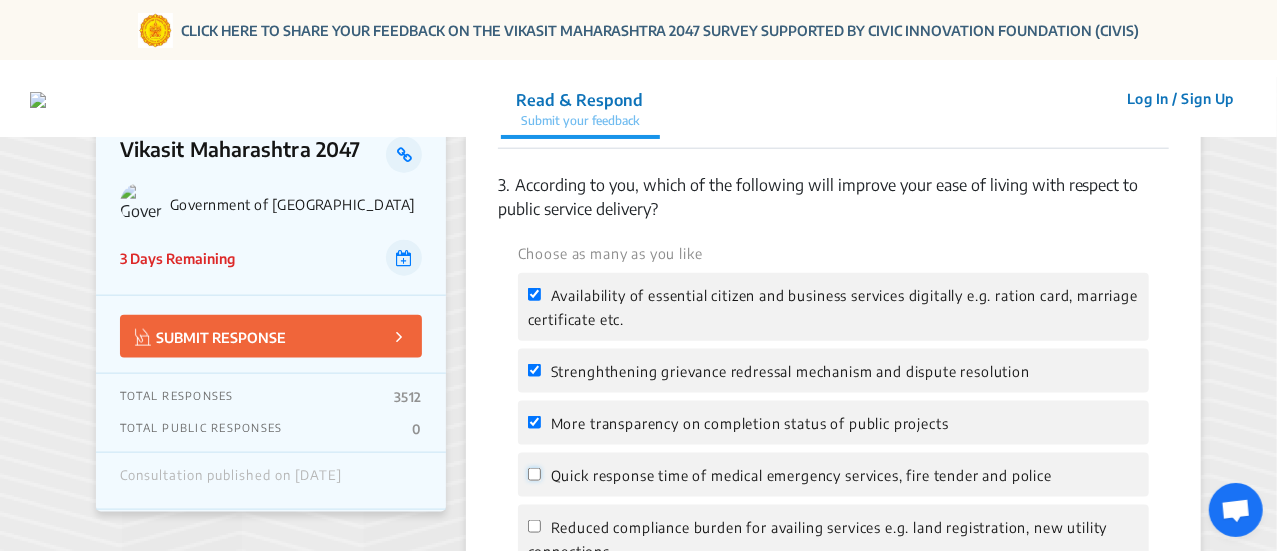click on "Quick response time of medical emergency services, fire tender and police" 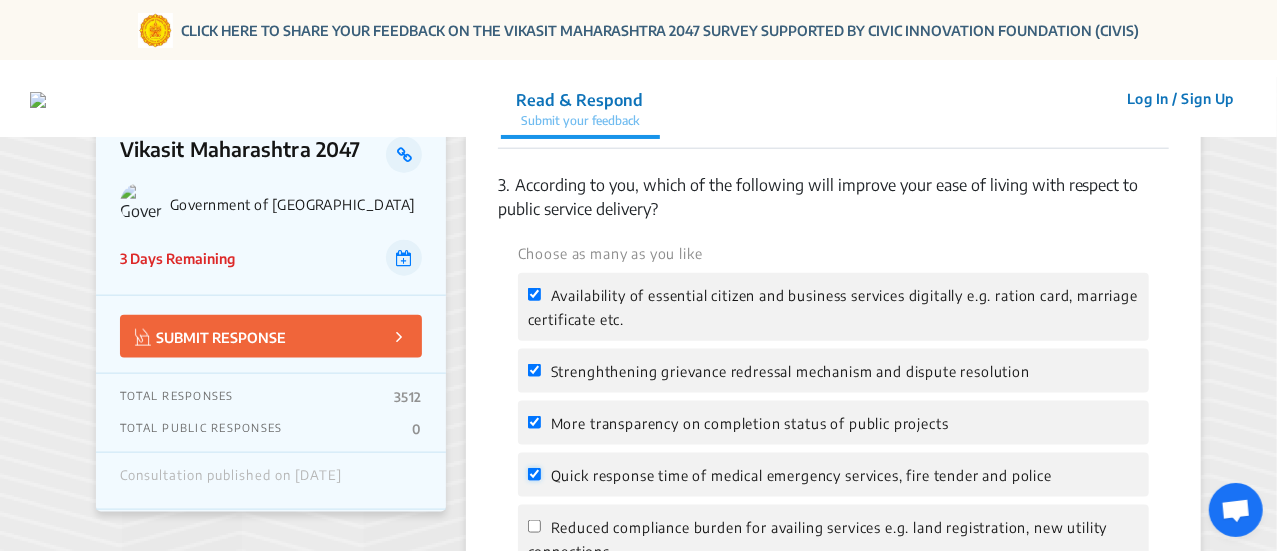checkbox on "true" 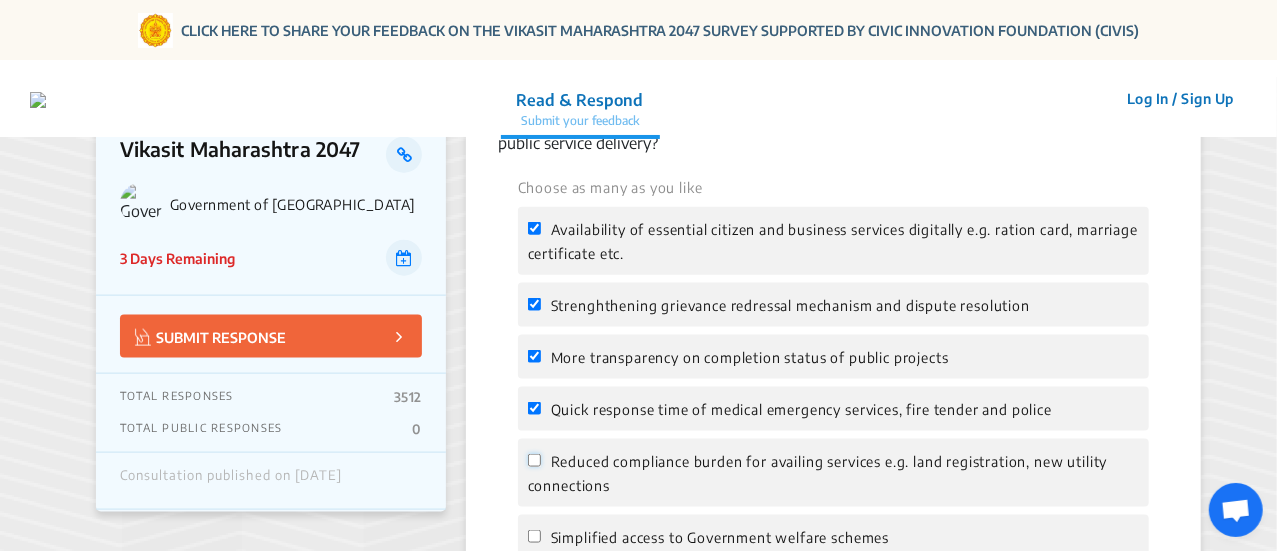 click on "Reduced compliance burden for availing services e.g. land registration, new utility connections" 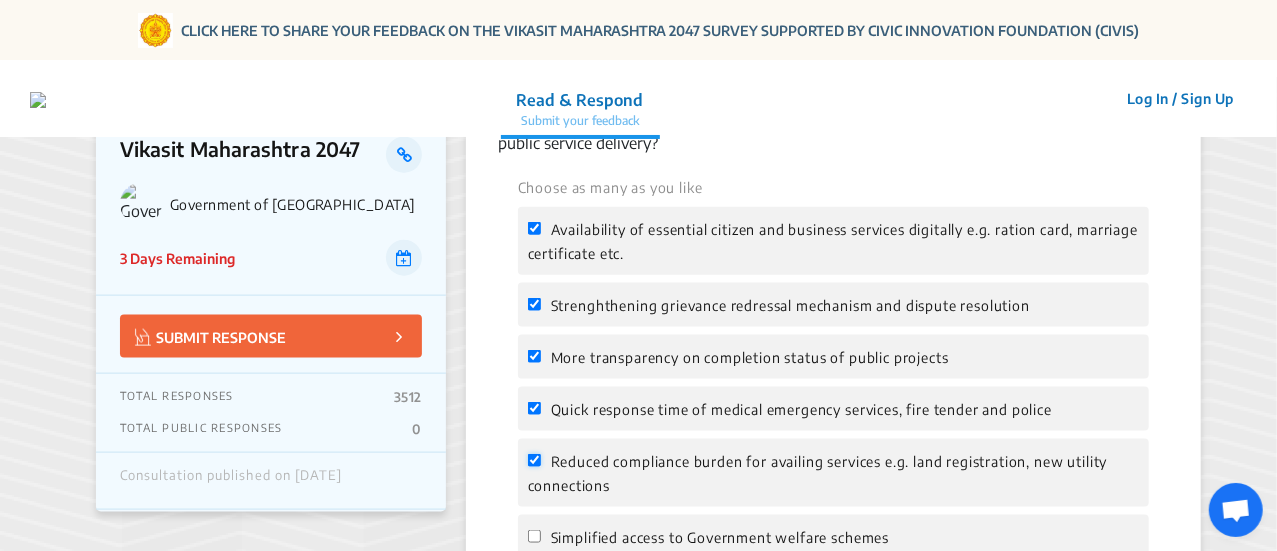 checkbox on "true" 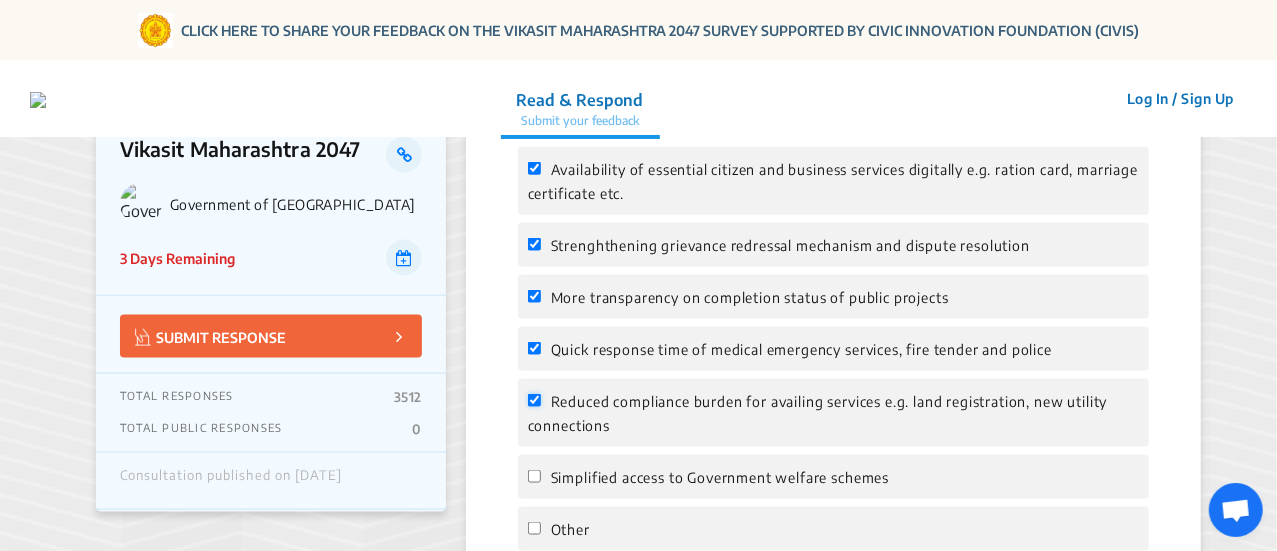 scroll, scrollTop: 1219, scrollLeft: 0, axis: vertical 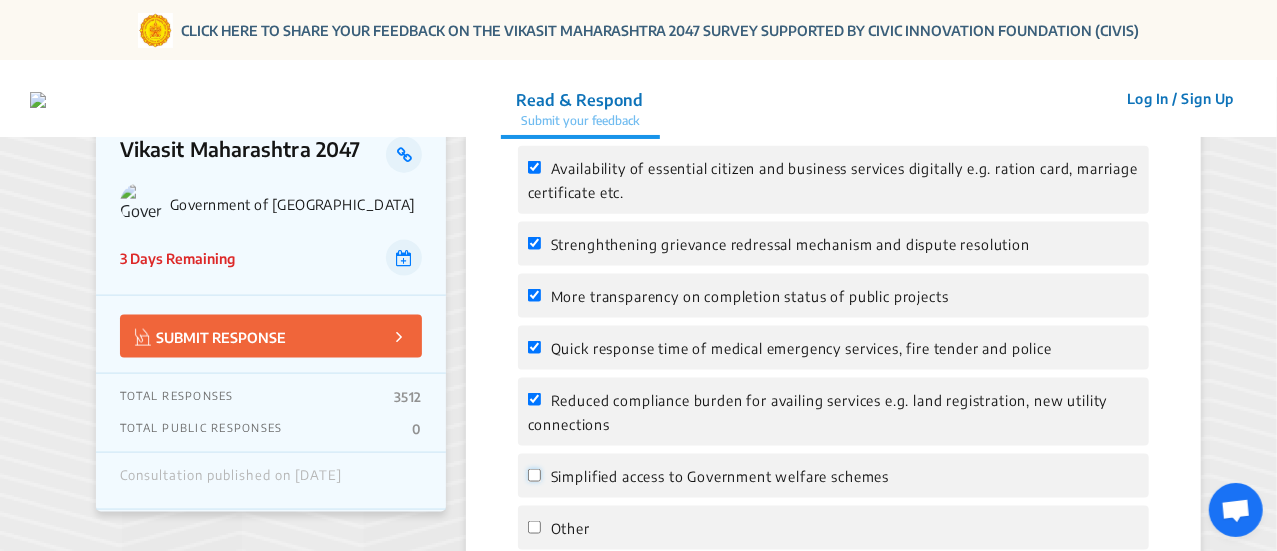 click on "Simplified access to Government welfare schemes" 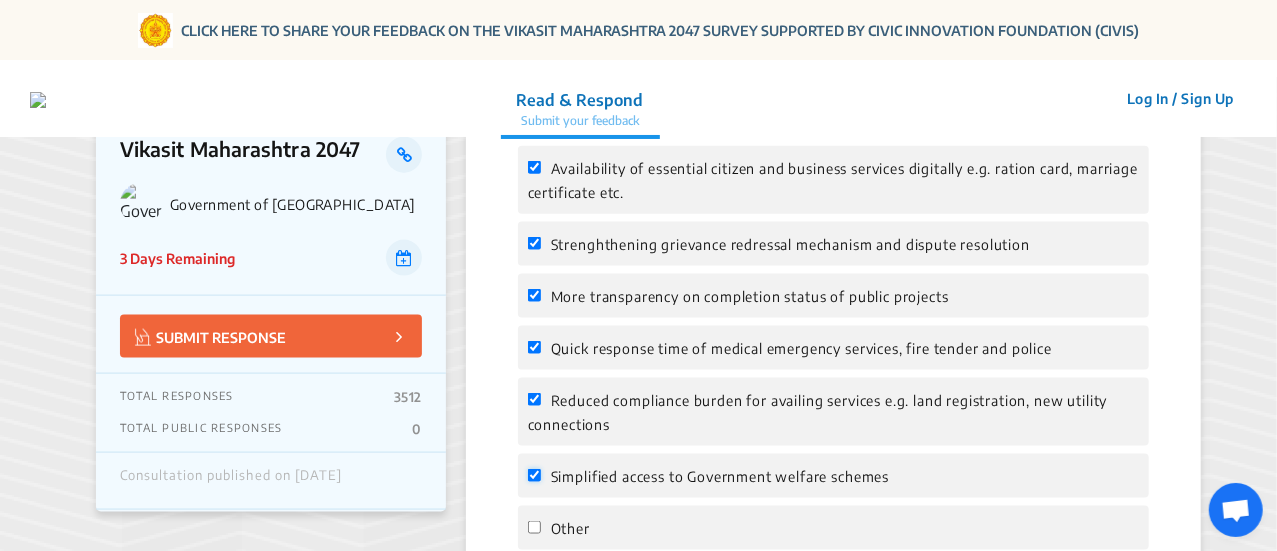 checkbox on "true" 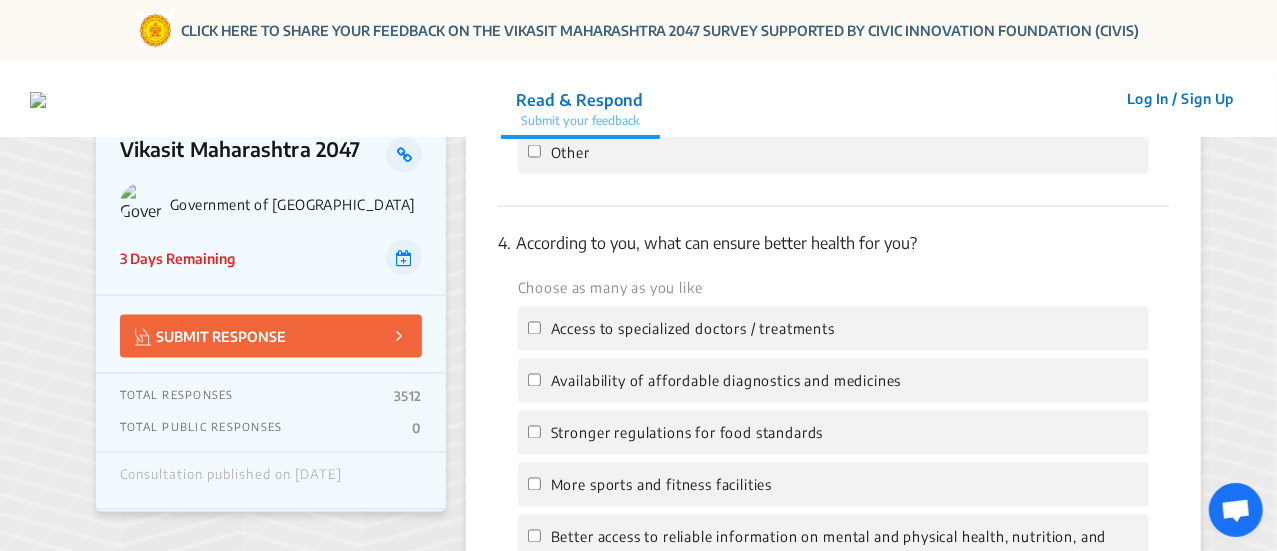scroll, scrollTop: 1596, scrollLeft: 0, axis: vertical 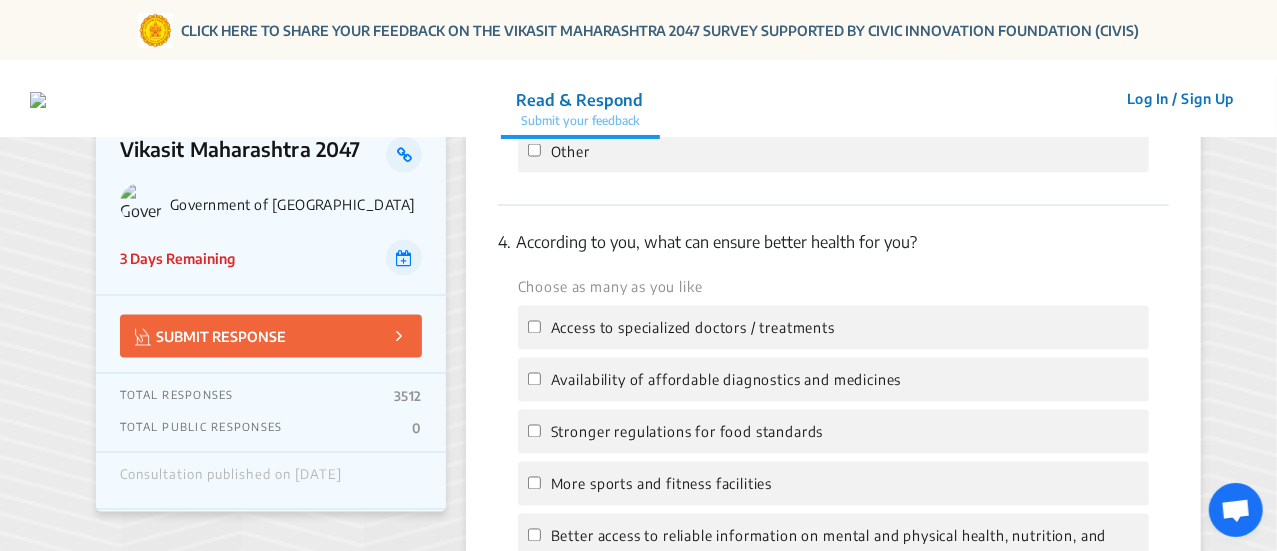 click on "More sports and fitness facilities" 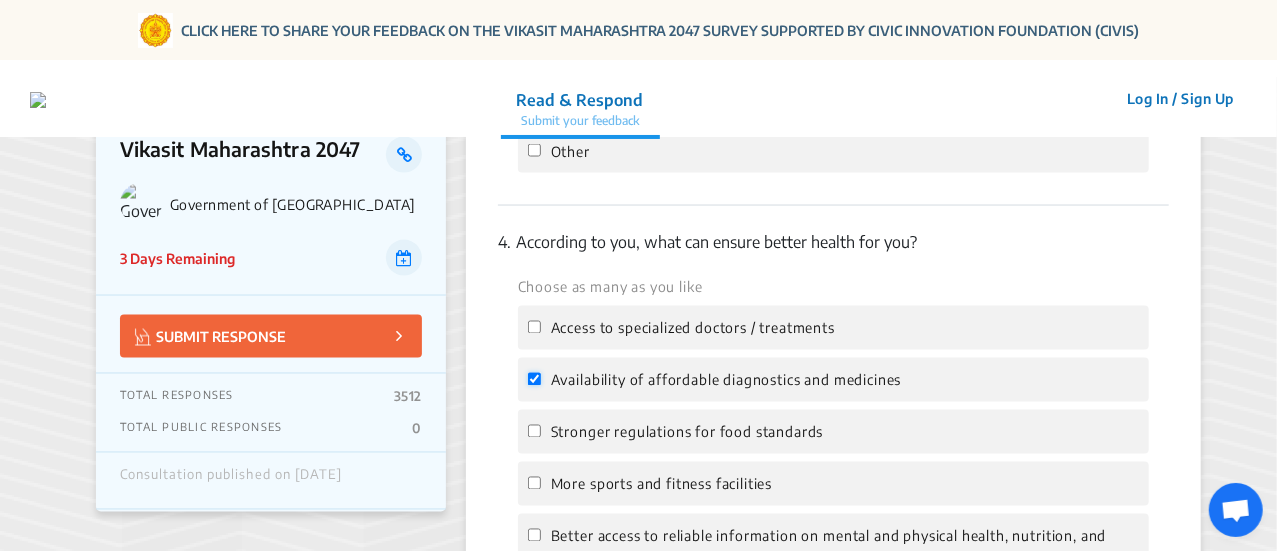 checkbox on "true" 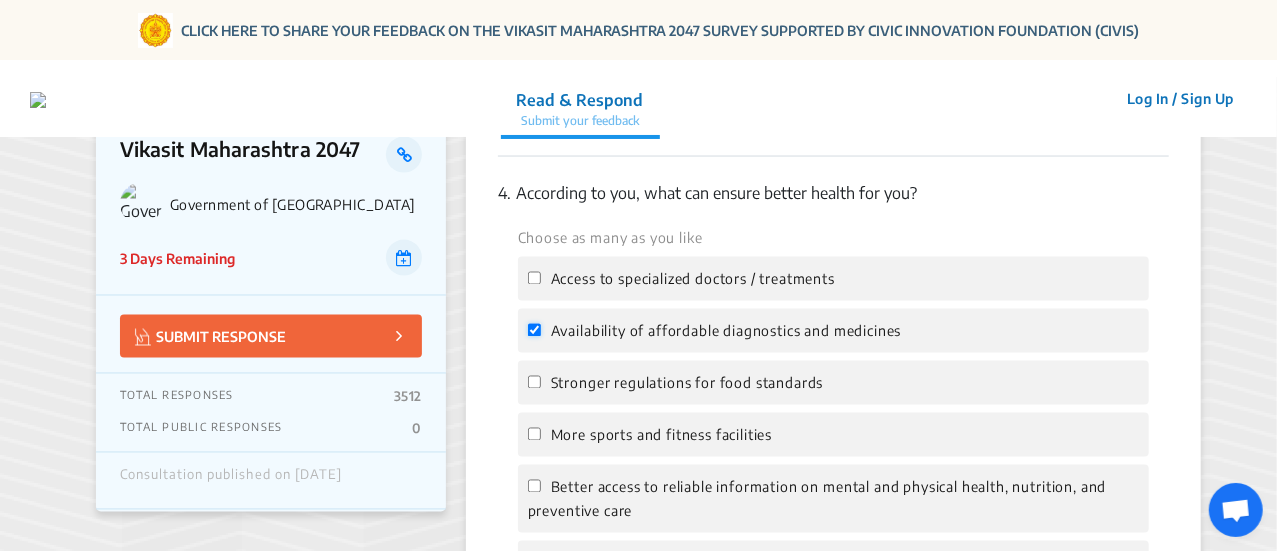 scroll, scrollTop: 1649, scrollLeft: 0, axis: vertical 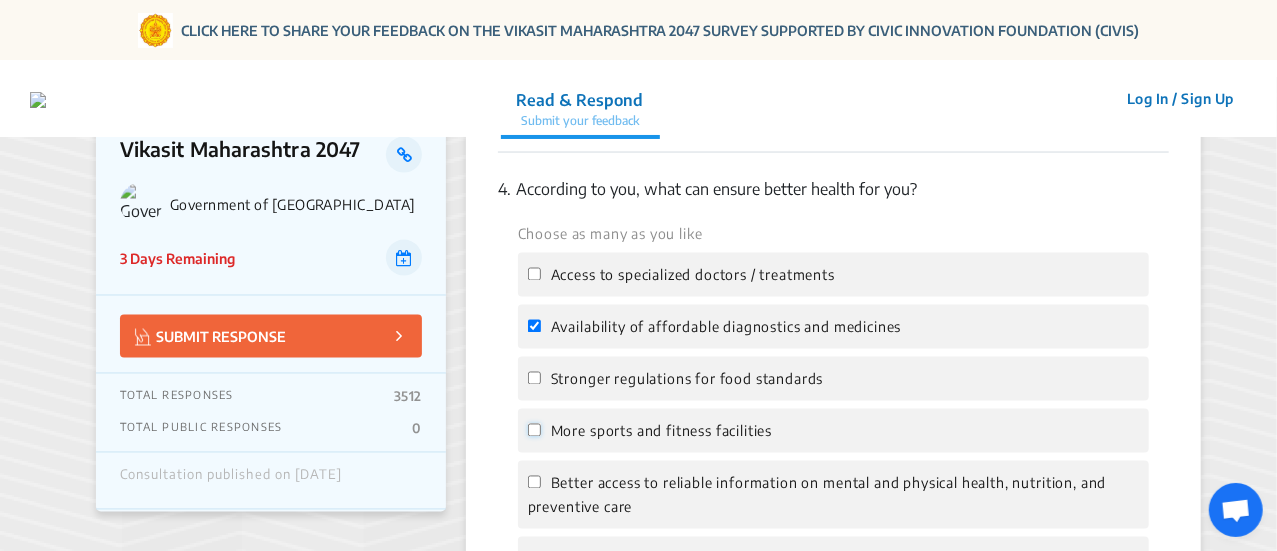 click on "More sports and fitness facilities" 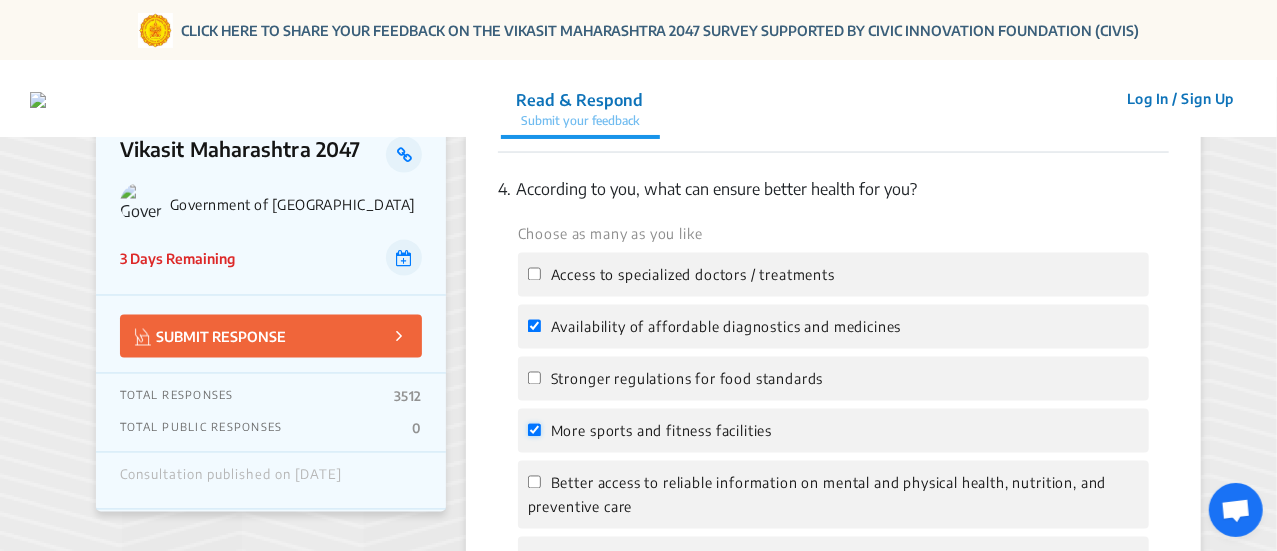 checkbox on "true" 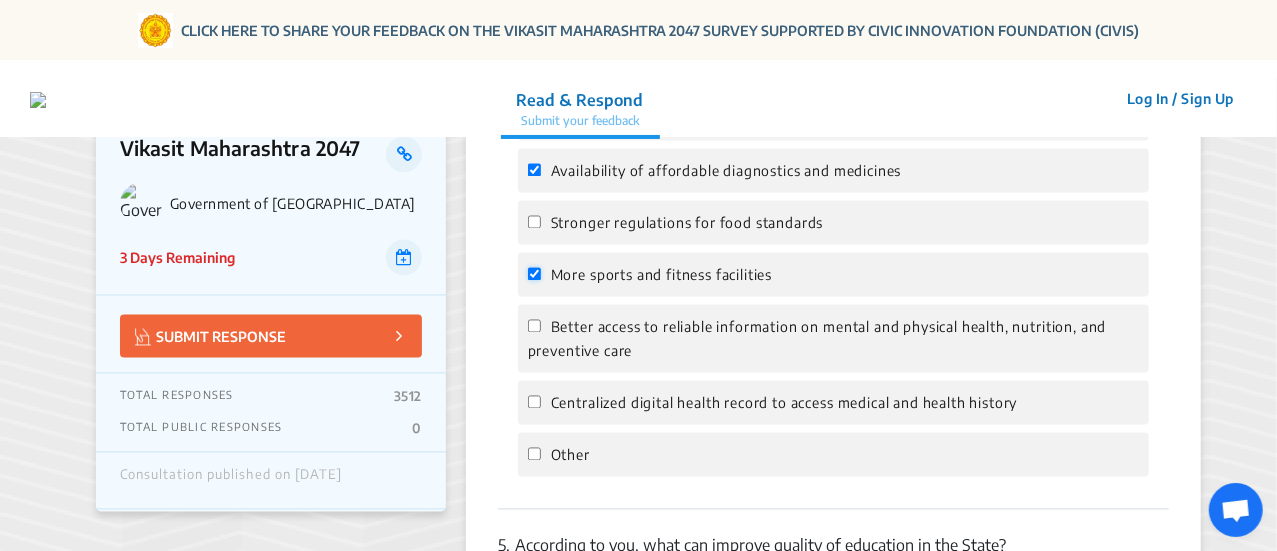 scroll, scrollTop: 1820, scrollLeft: 0, axis: vertical 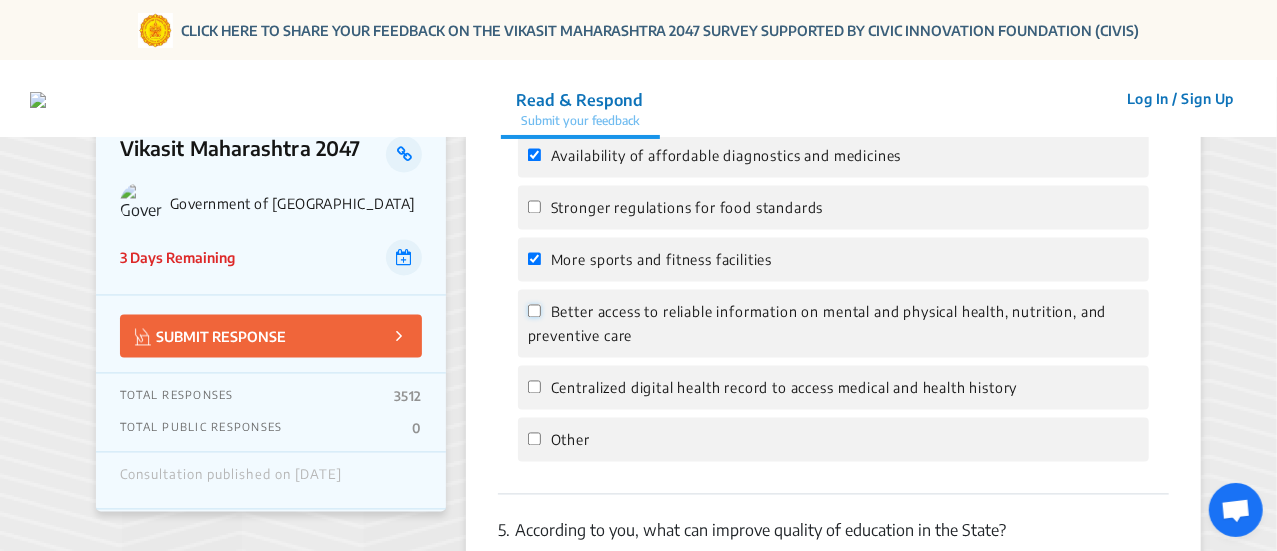 click on "Better access to reliable information on mental and physical health, nutrition, and preventive care" 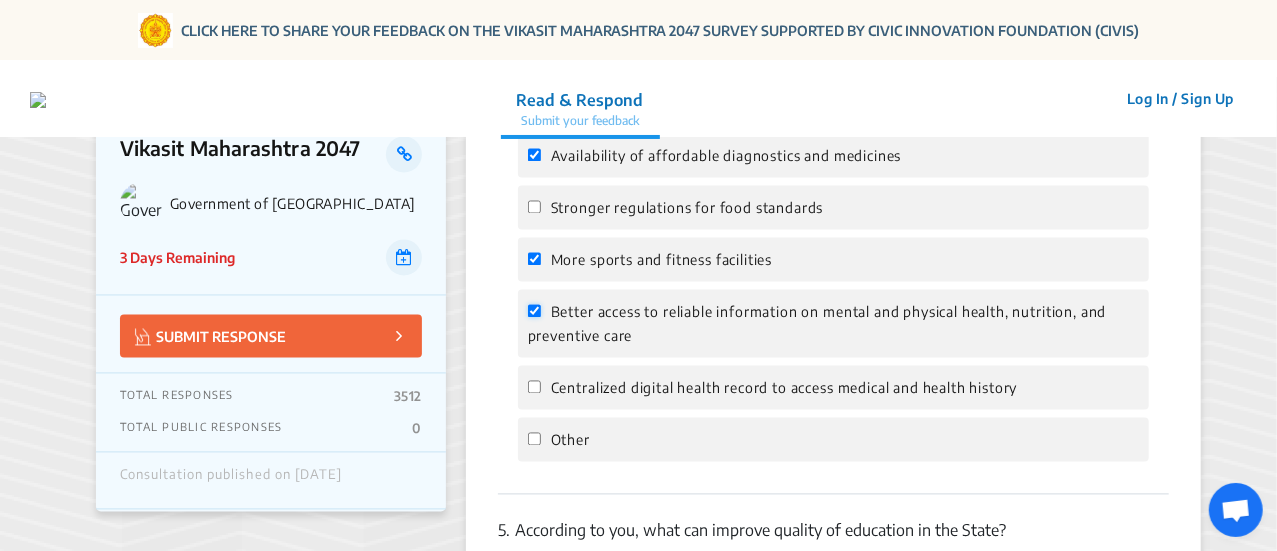 checkbox on "true" 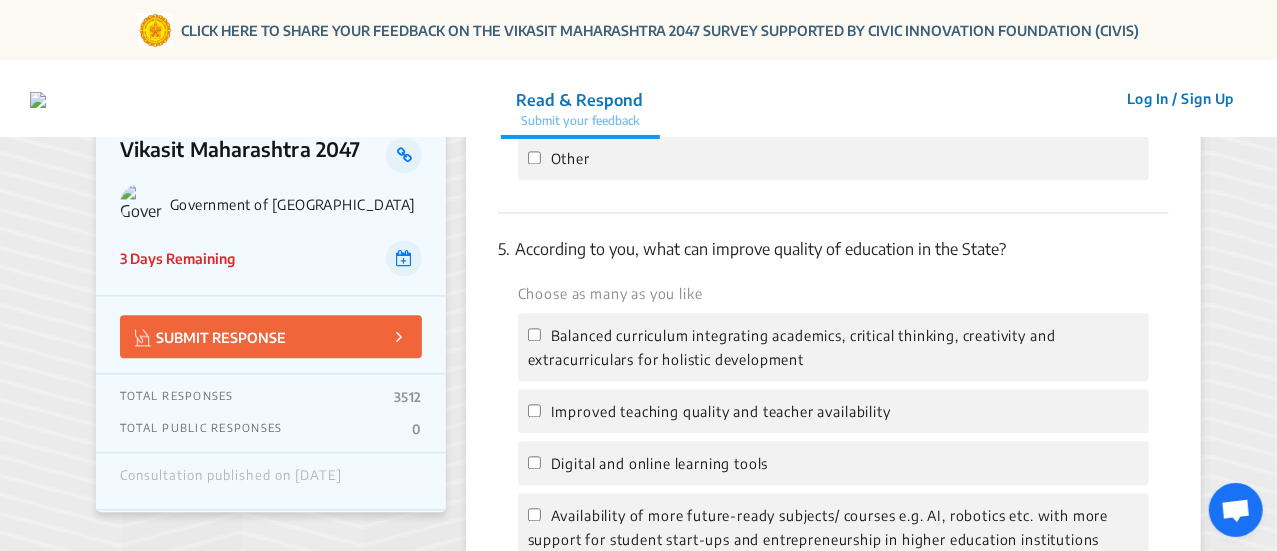 scroll, scrollTop: 2104, scrollLeft: 0, axis: vertical 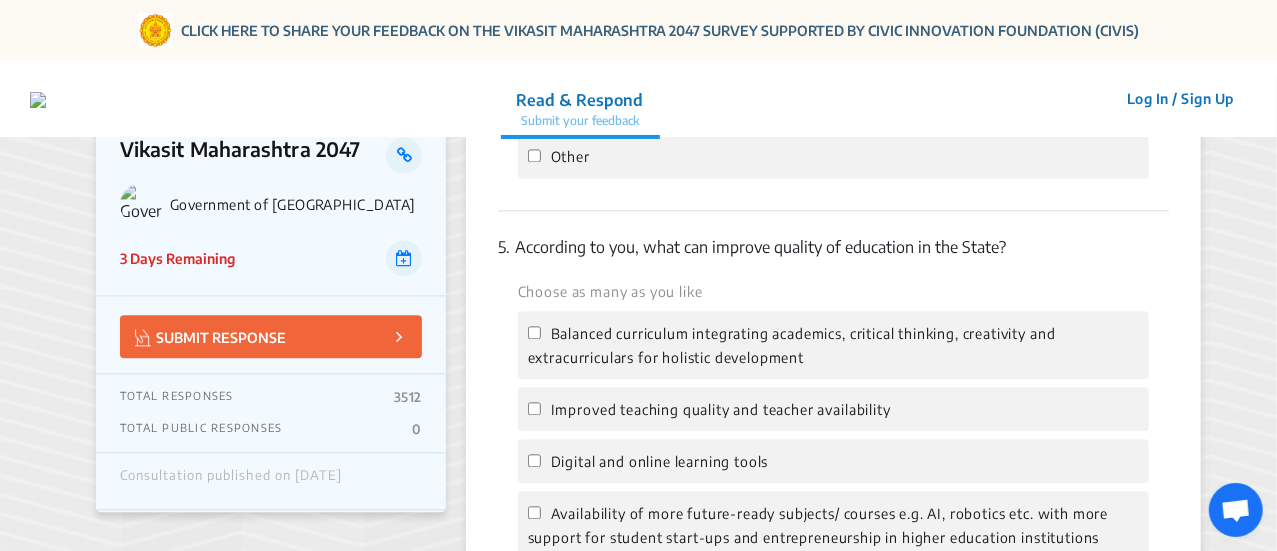 click on "Balanced curriculum integrating academics, critical thinking, creativity and extracurriculars for holistic development" 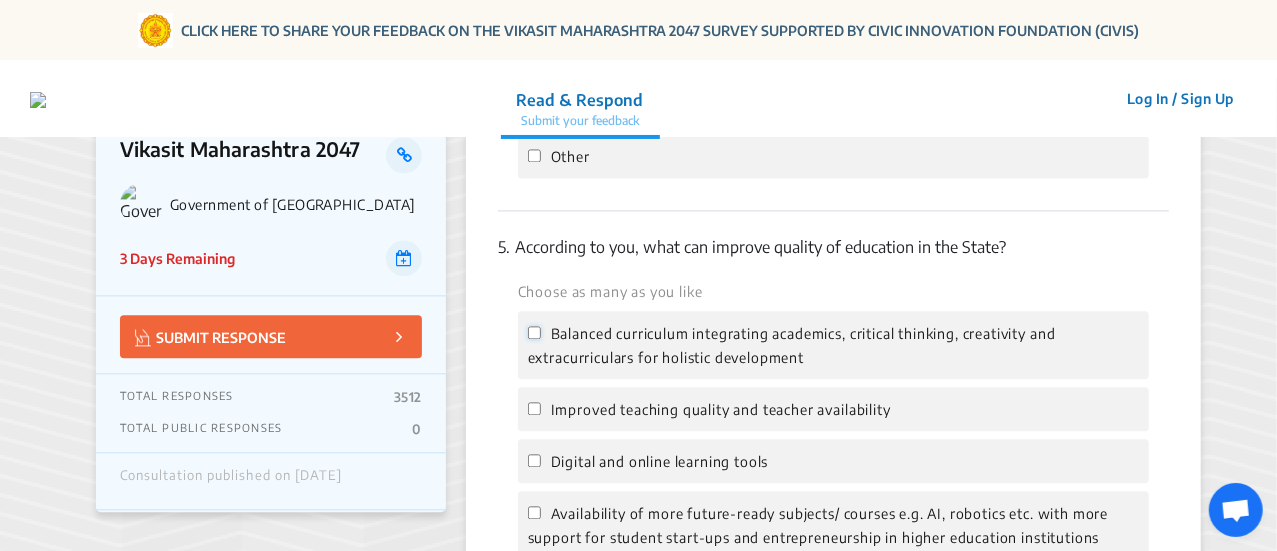 click on "Balanced curriculum integrating academics, critical thinking, creativity and extracurriculars for holistic development" 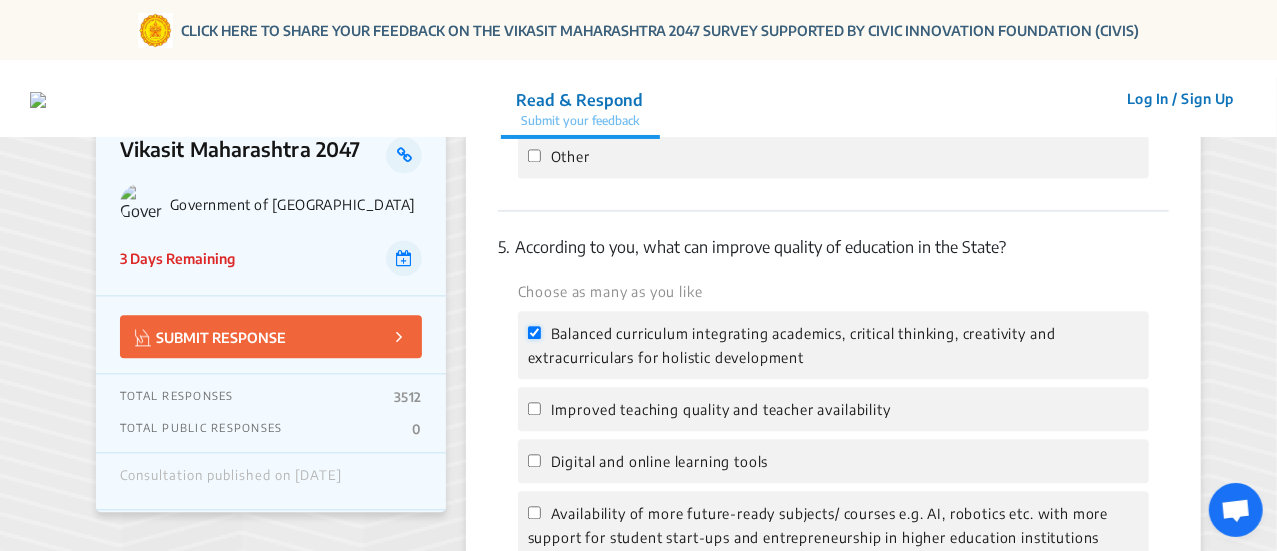 checkbox on "true" 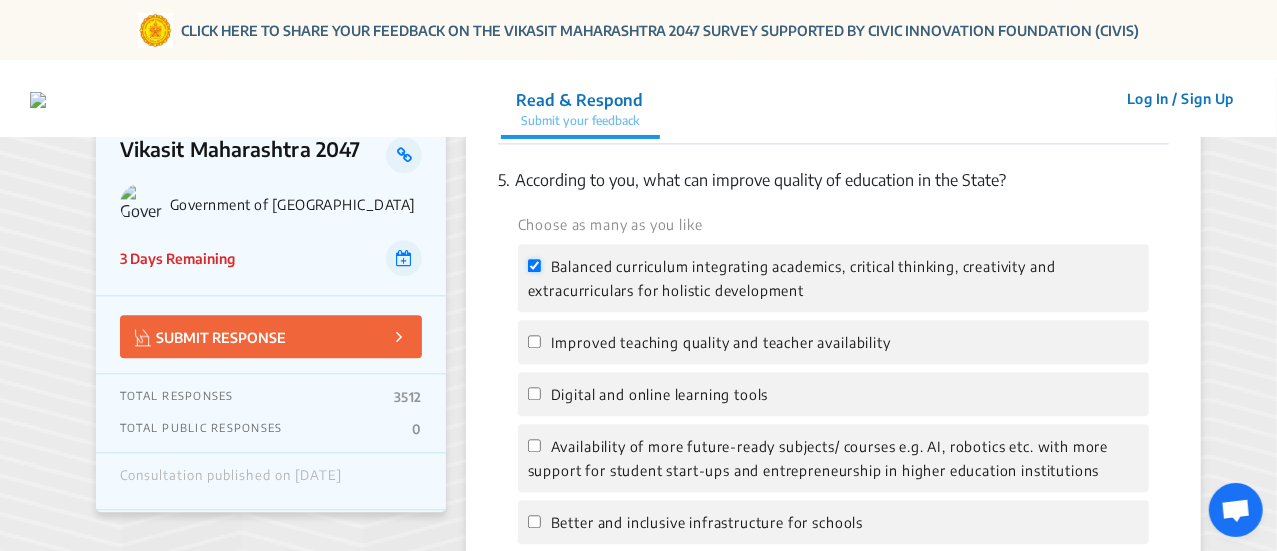 scroll, scrollTop: 2184, scrollLeft: 0, axis: vertical 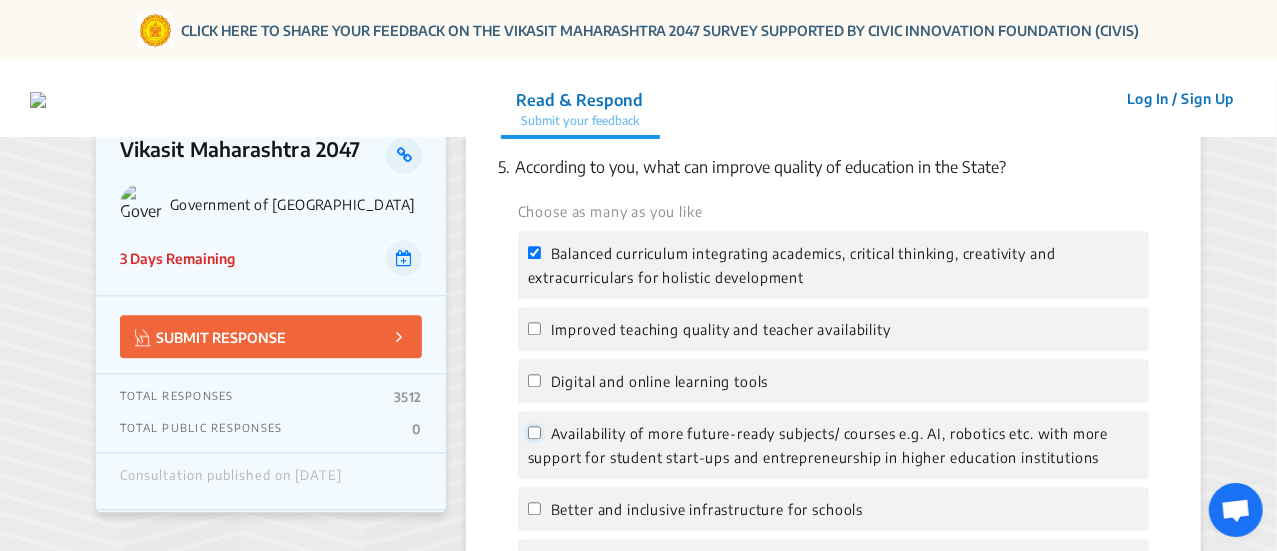 click on "Availability of more future-ready subjects/ courses e.g. AI, robotics etc. with more support for student start-ups and entrepreneurship in higher education institutions" 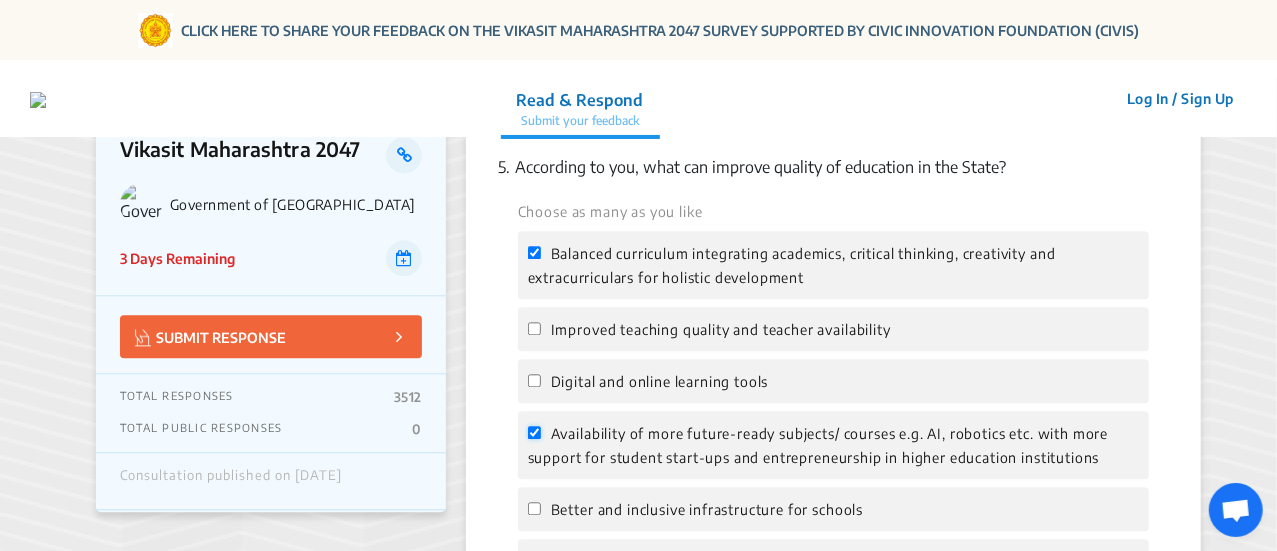 checkbox on "true" 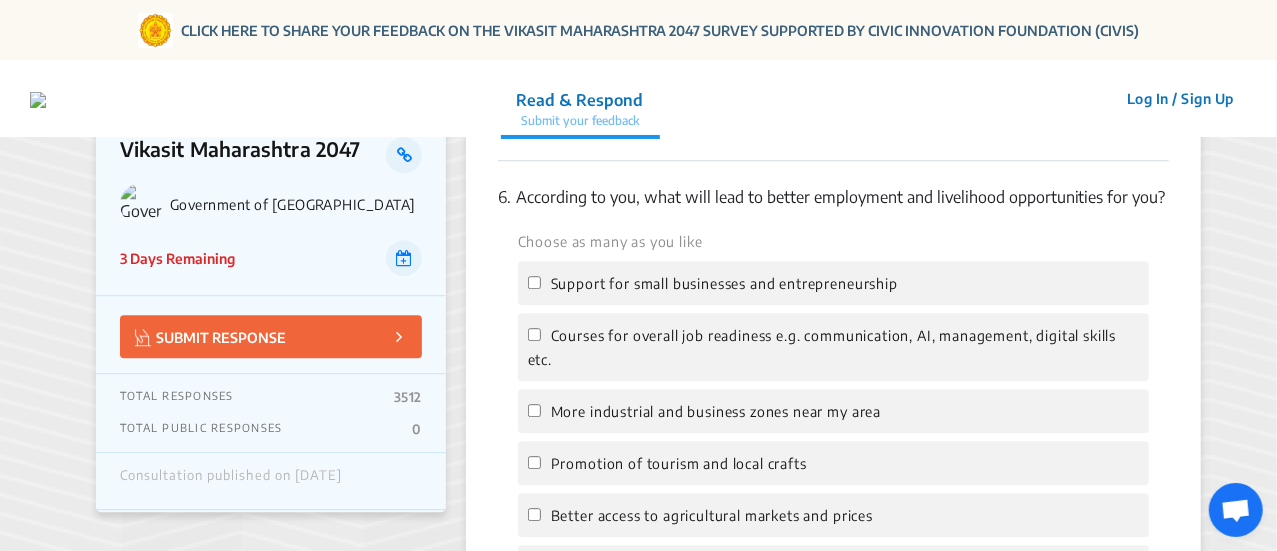 scroll, scrollTop: 2692, scrollLeft: 0, axis: vertical 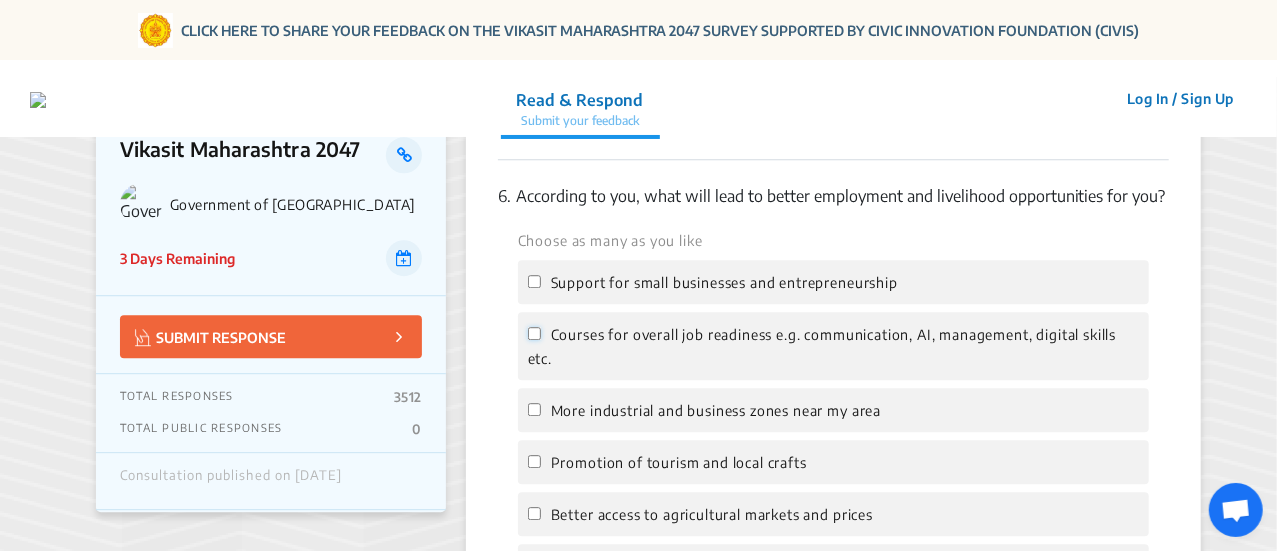 click on "Courses for overall job readiness e.g. communication, AI, management, digital skills etc." 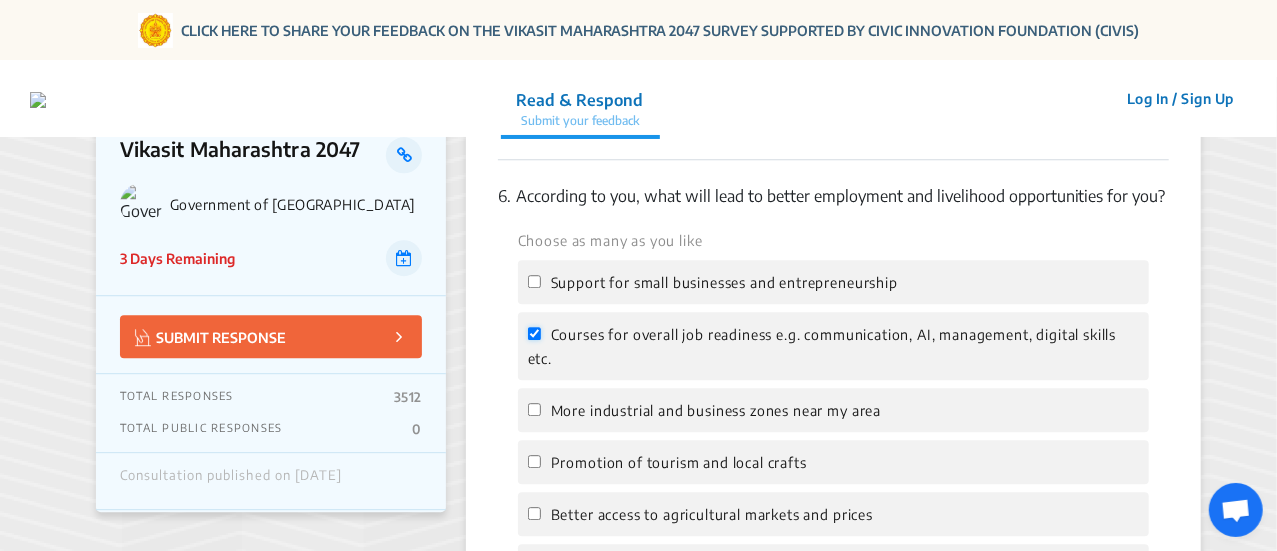 checkbox on "true" 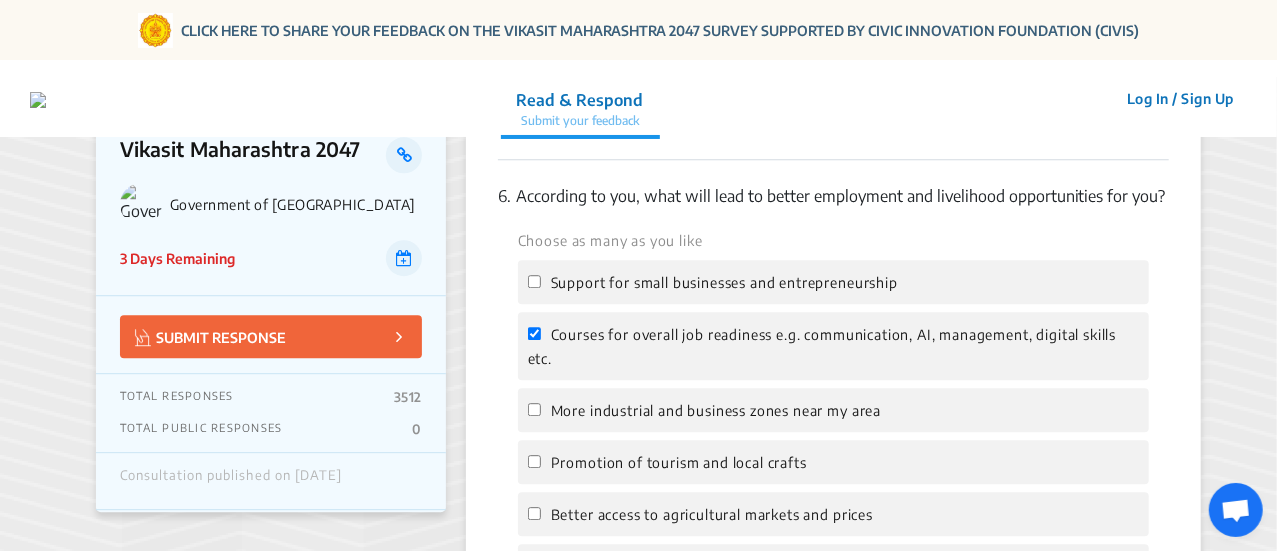 click on "Support for small businesses and entrepreneurship" 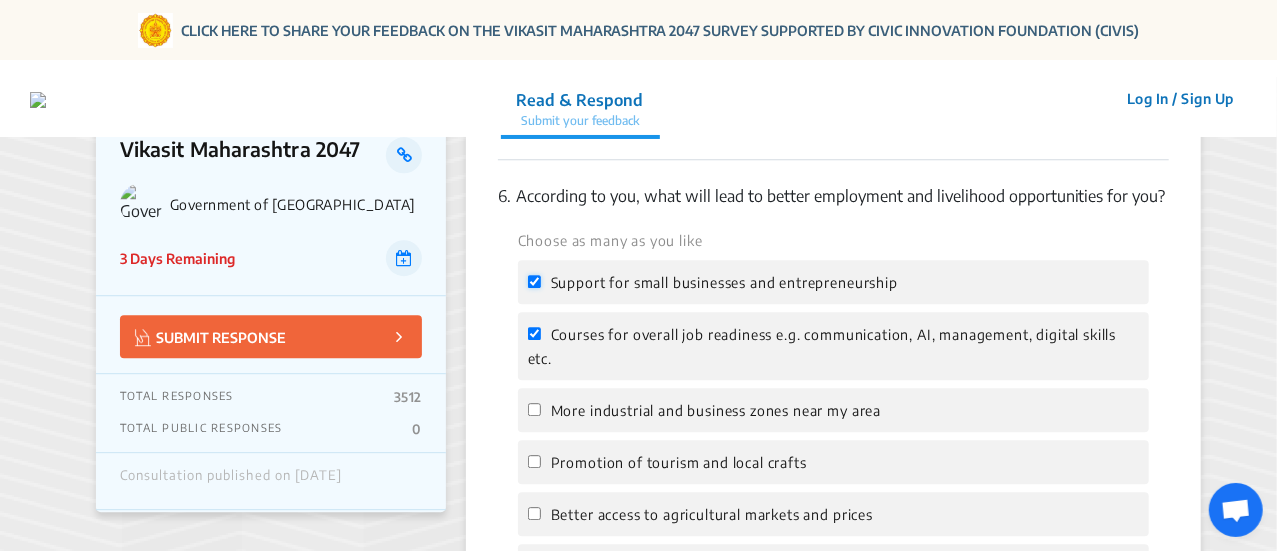 checkbox on "true" 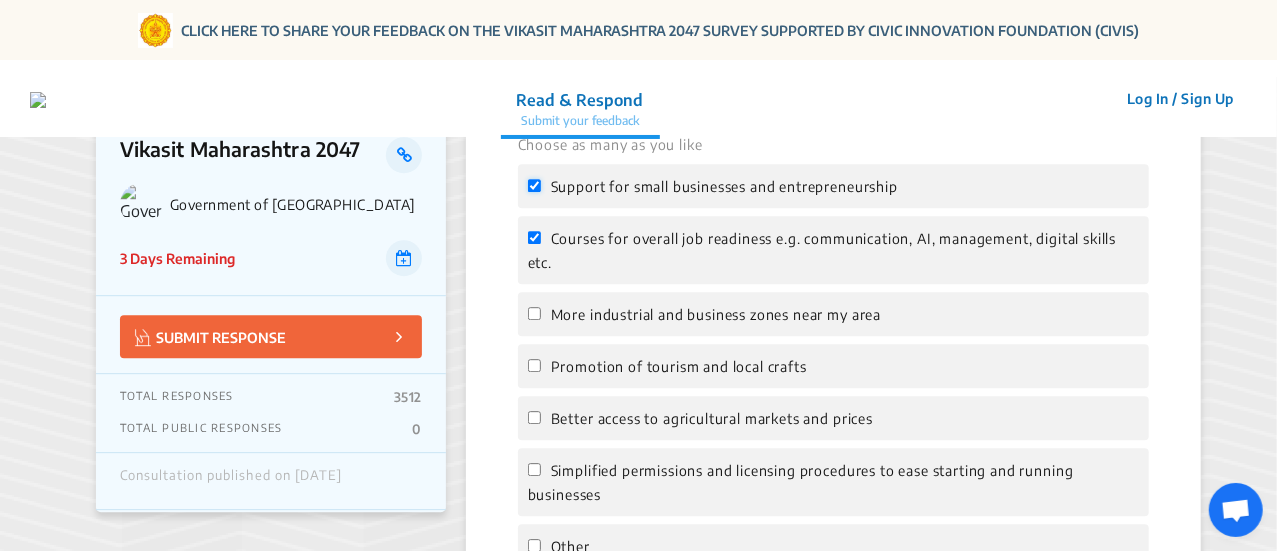 scroll, scrollTop: 2791, scrollLeft: 0, axis: vertical 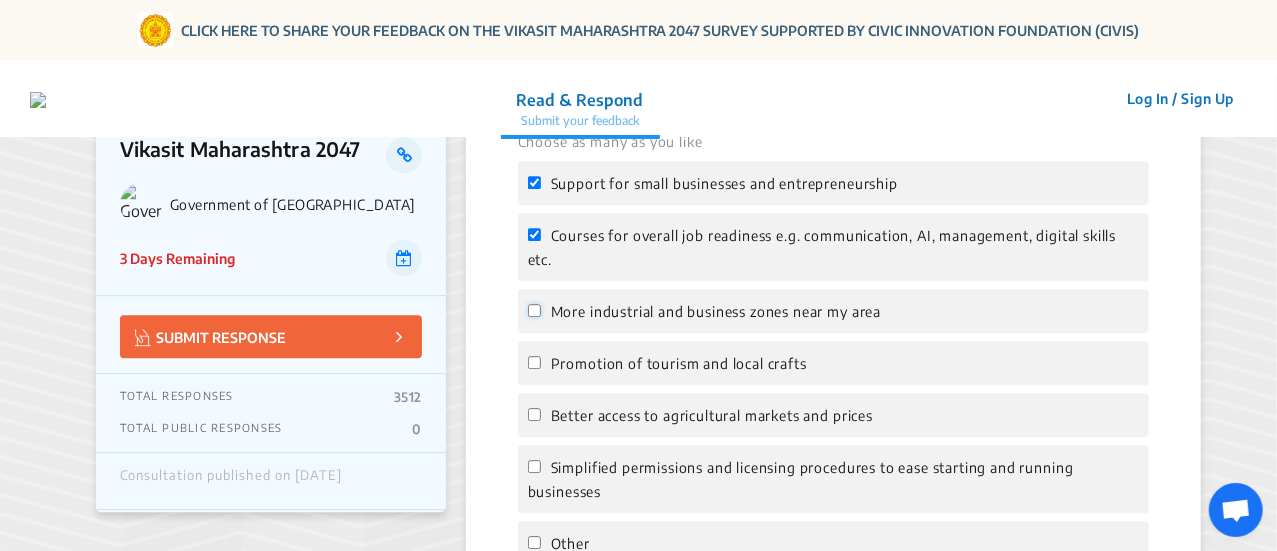 click on "More industrial and business zones near my area" 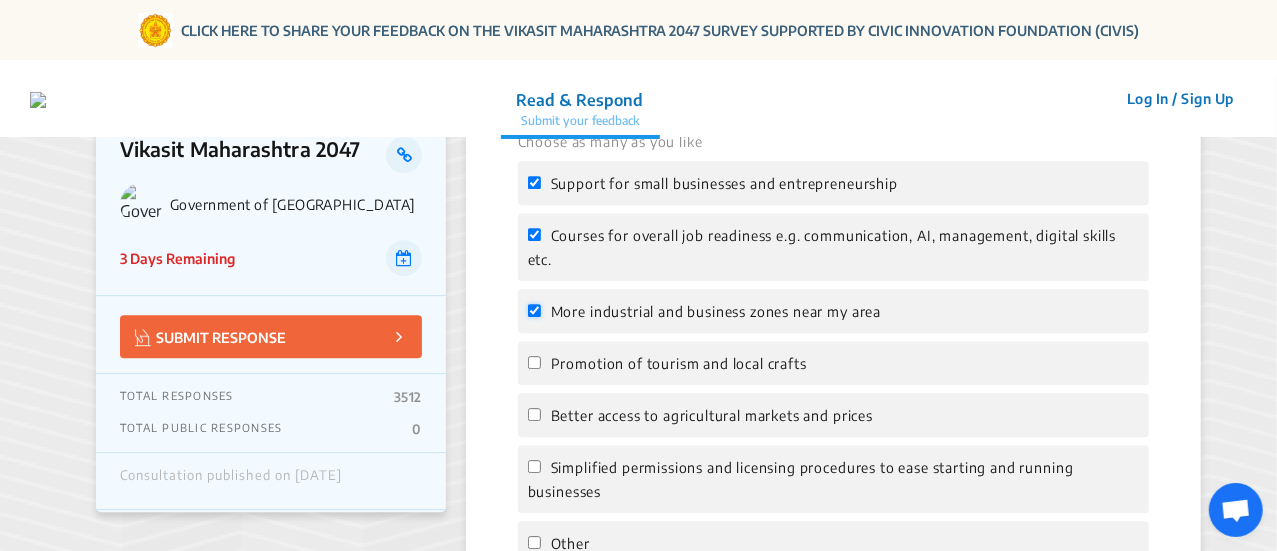 checkbox on "true" 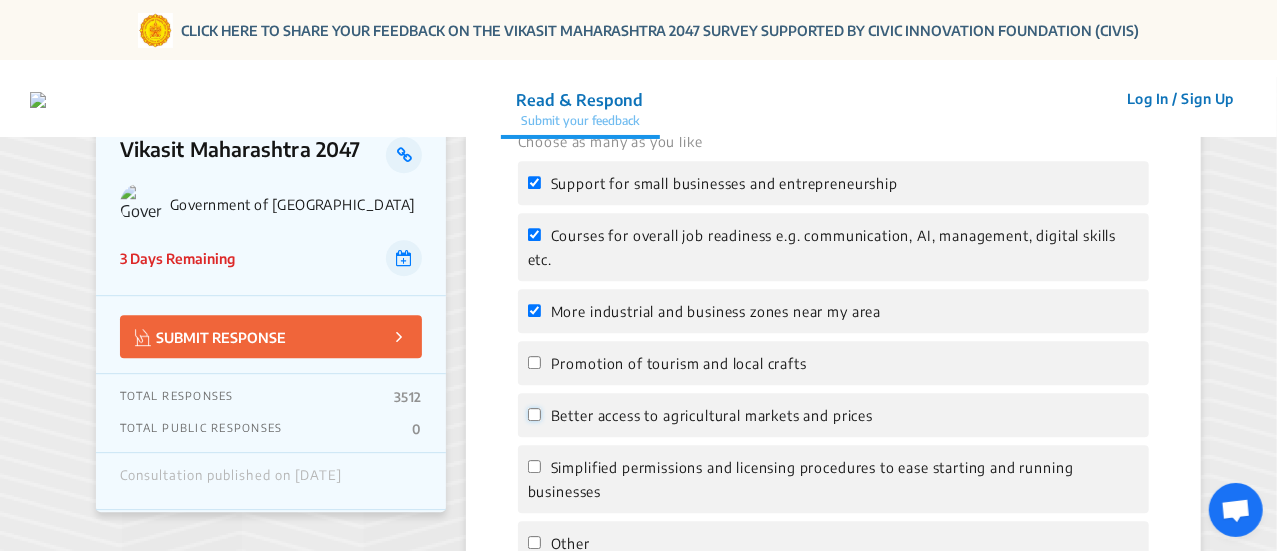 click on "Better access to agricultural markets and prices" 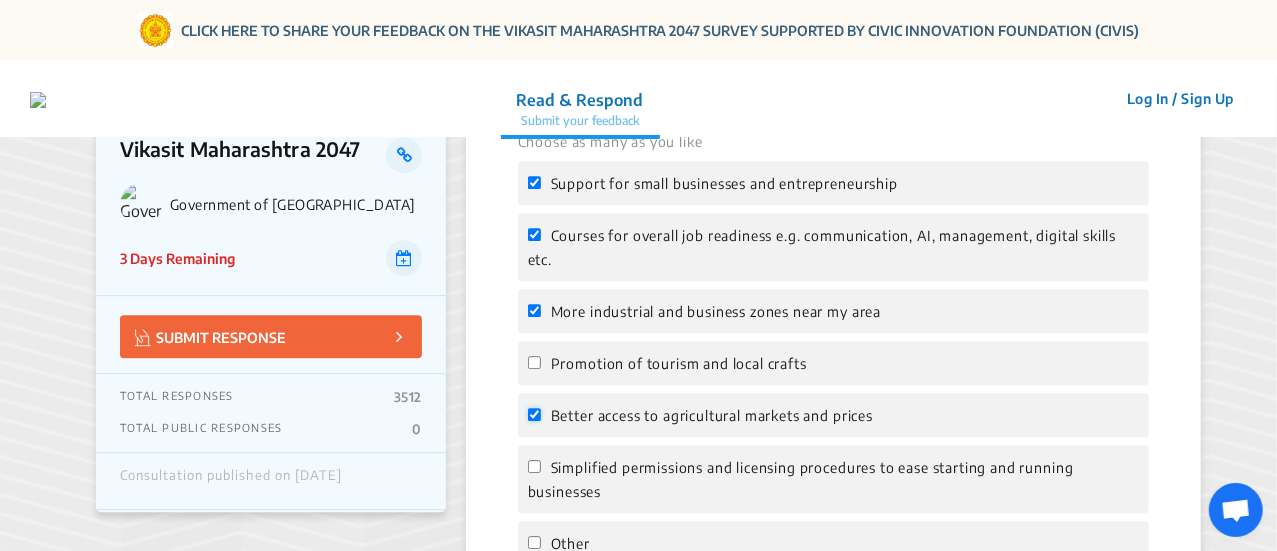checkbox on "true" 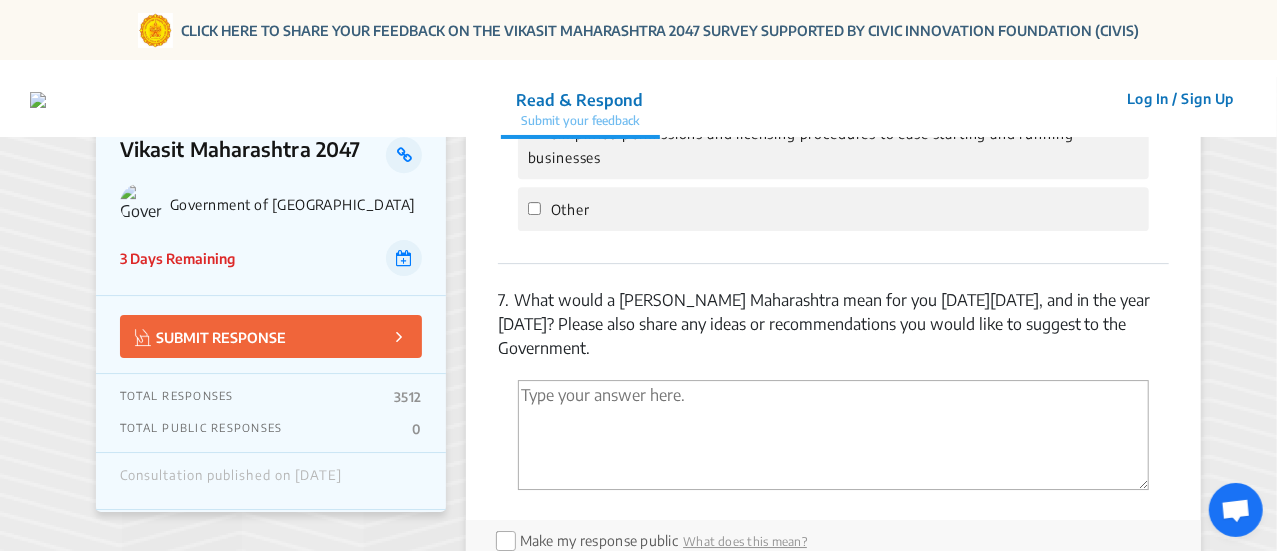 scroll, scrollTop: 3126, scrollLeft: 0, axis: vertical 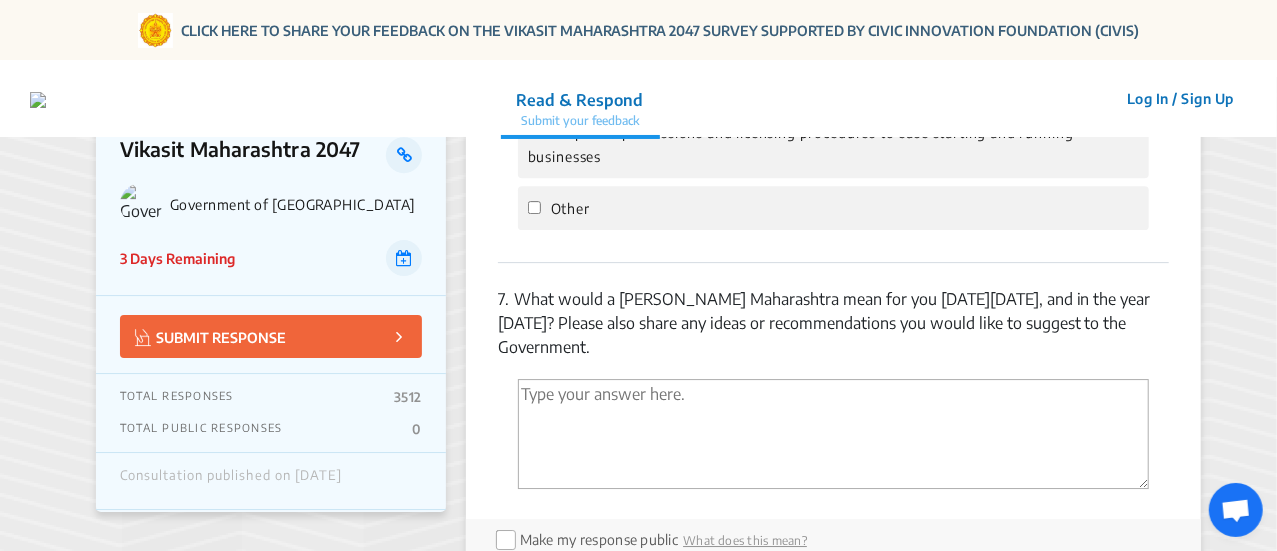 click at bounding box center [833, 434] 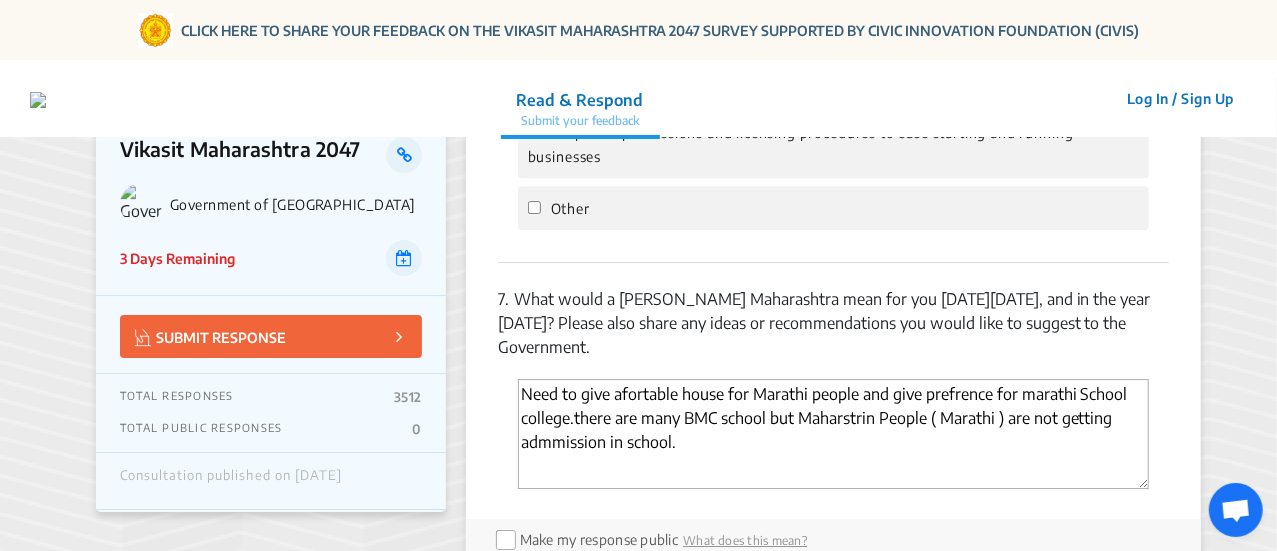 type on "Need to give afortable house for Marathi people and give prefrence for marathi School college.there are many BMC school but Maharstrin People ( Marathi ) are not getting admmission in school." 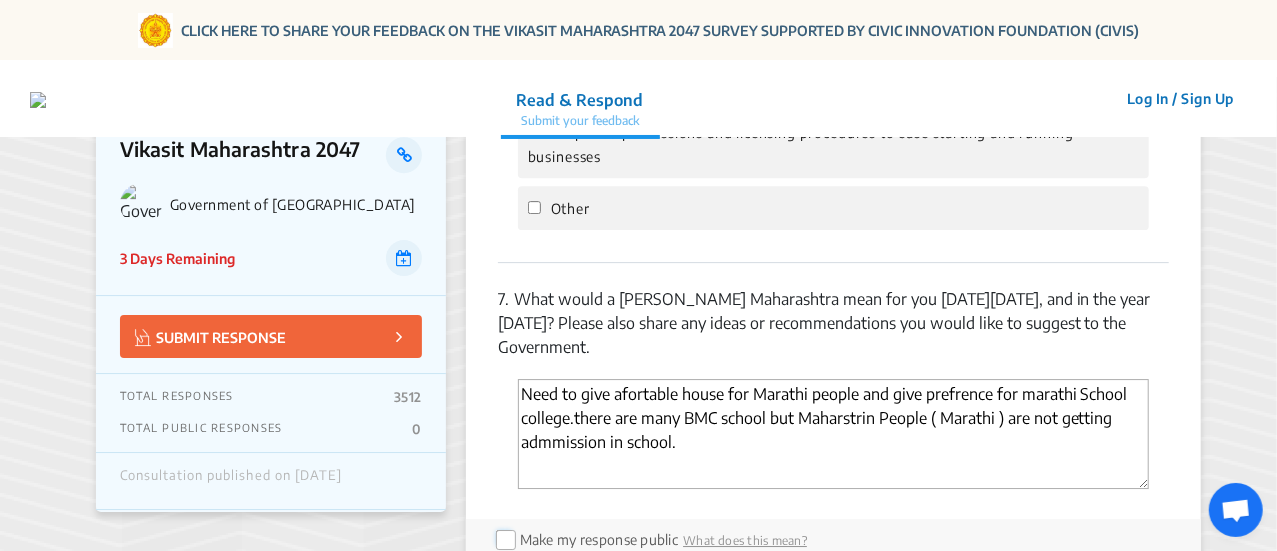 click 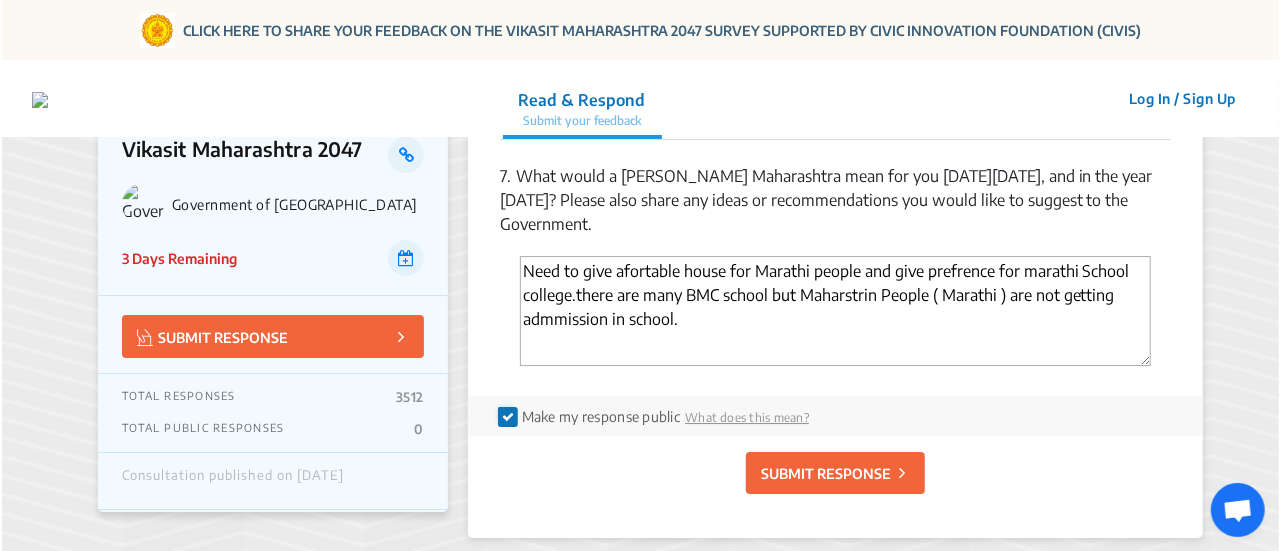 scroll, scrollTop: 3250, scrollLeft: 0, axis: vertical 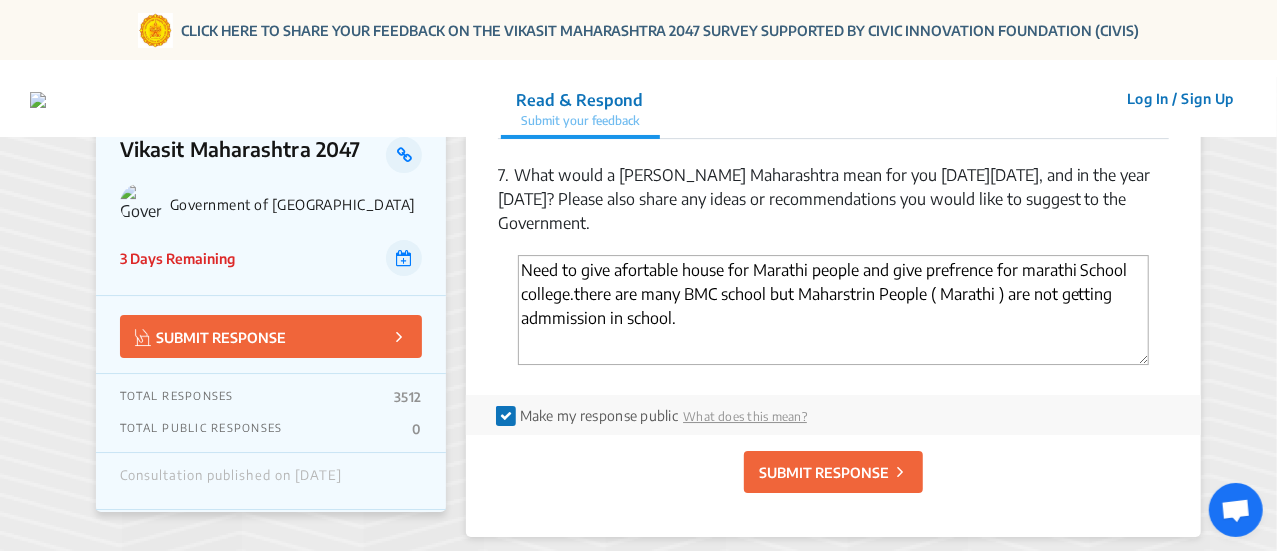 click on "Need to give afortable house for Marathi people and give prefrence for marathi School college.there are many BMC school but Maharstrin People ( Marathi ) are not getting admmission in school." at bounding box center (833, 310) 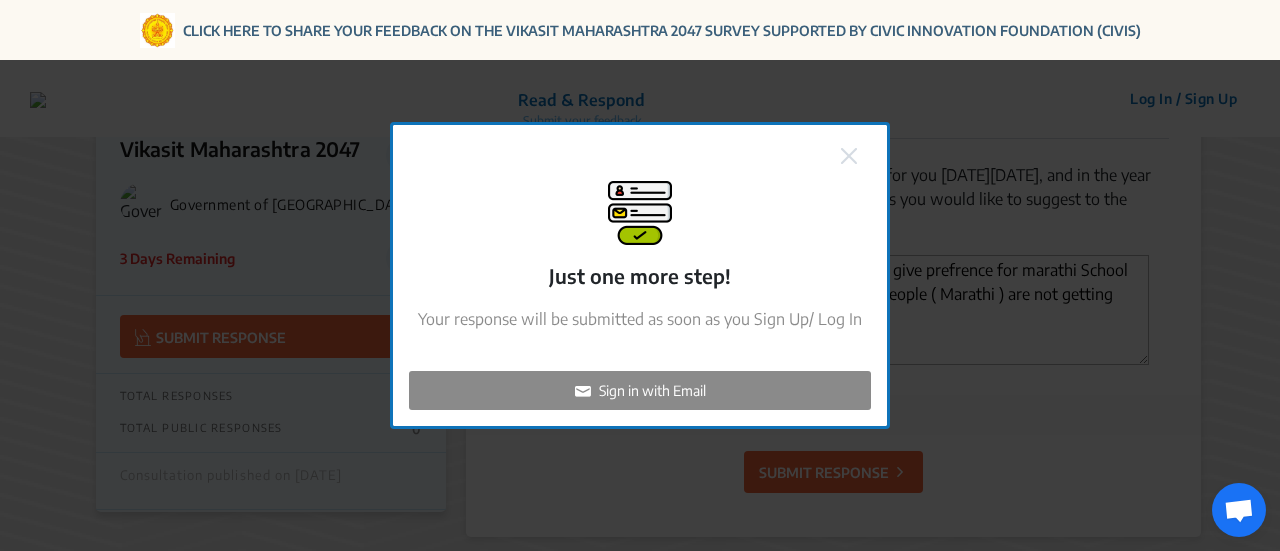 click on "Sign in with Email" 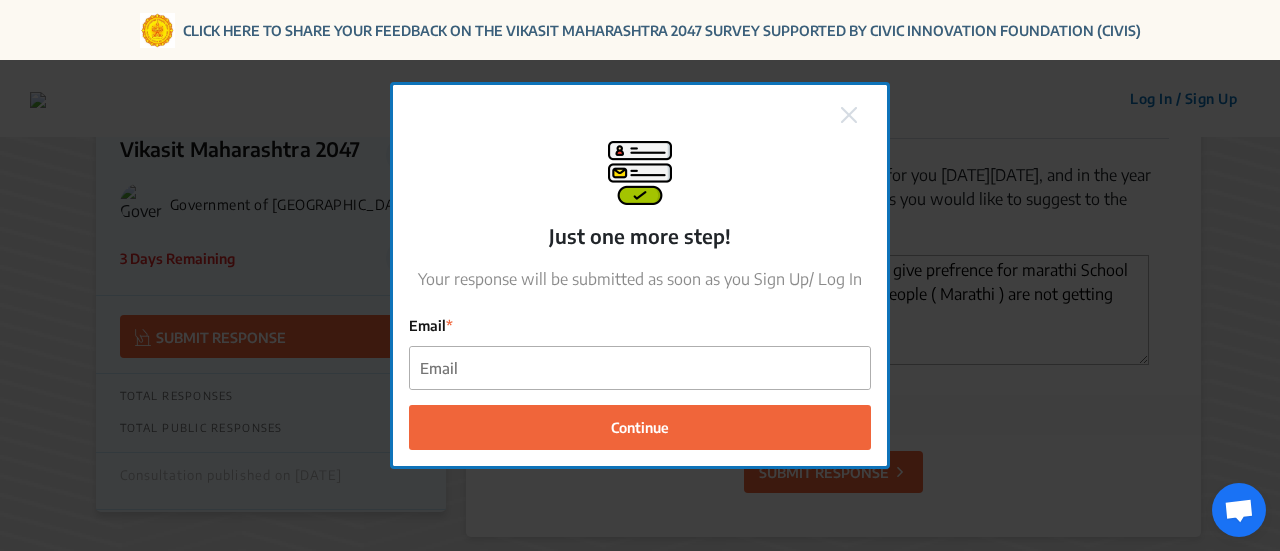 click 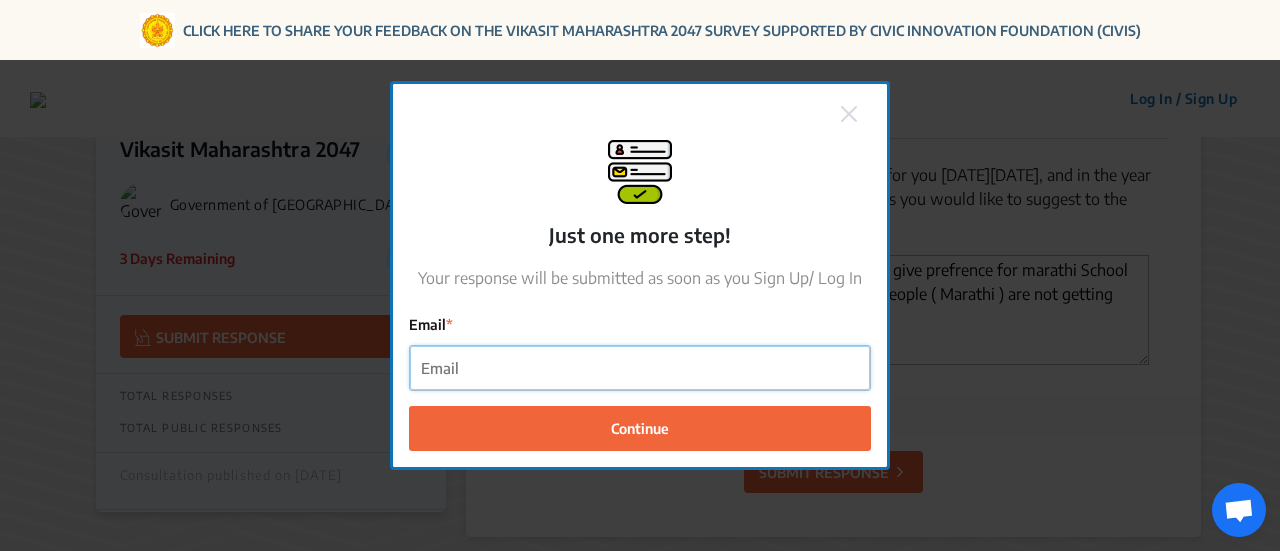 click on "Email" at bounding box center (640, 368) 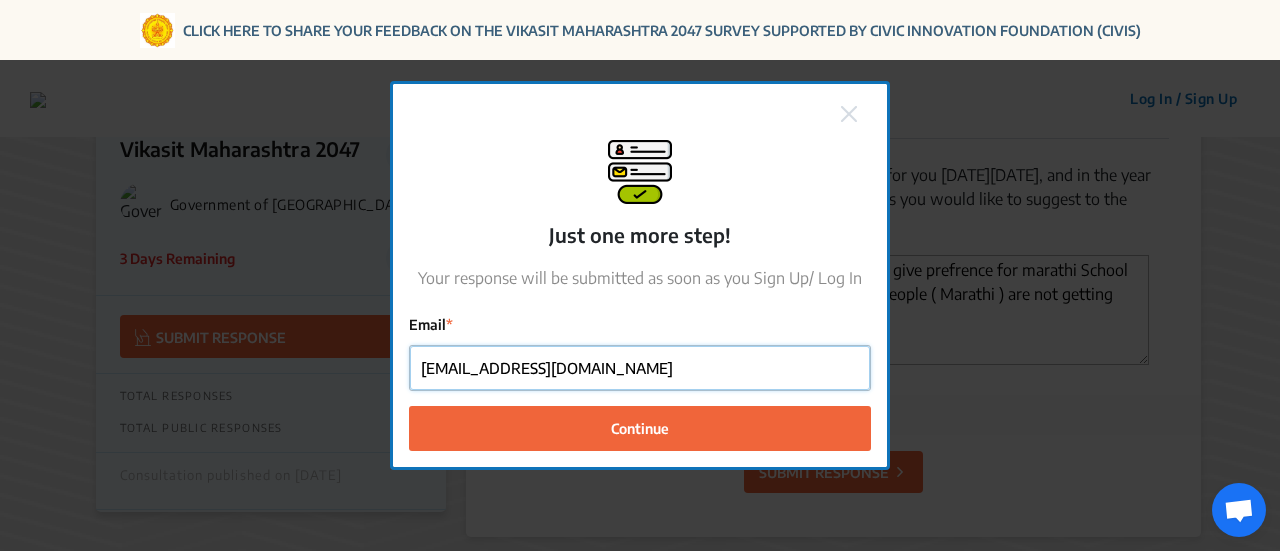type on "[EMAIL_ADDRESS][DOMAIN_NAME]" 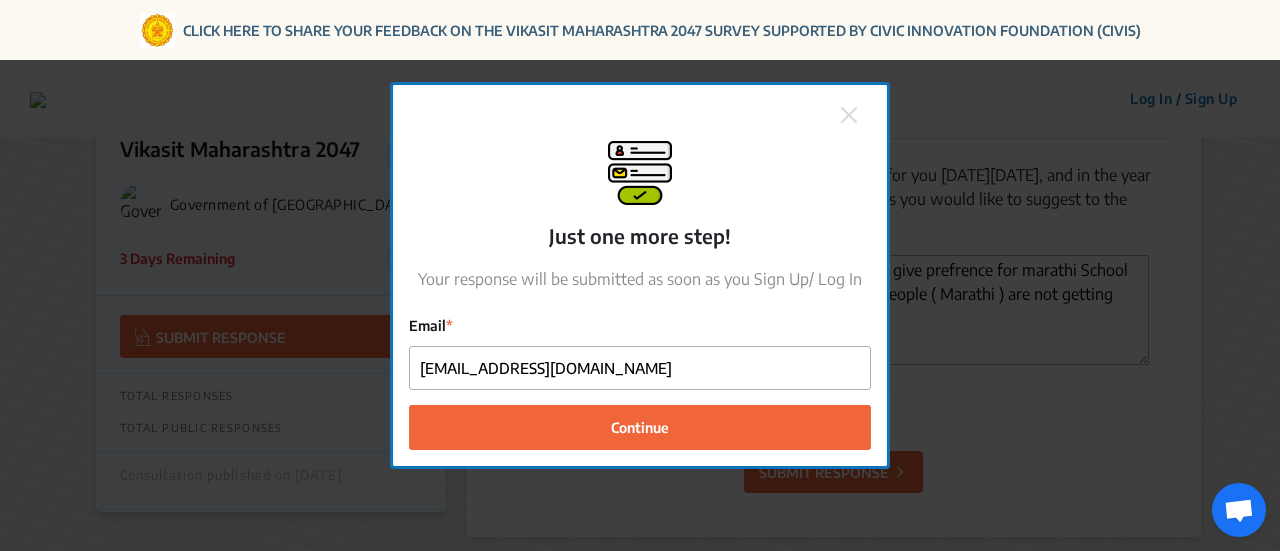 type 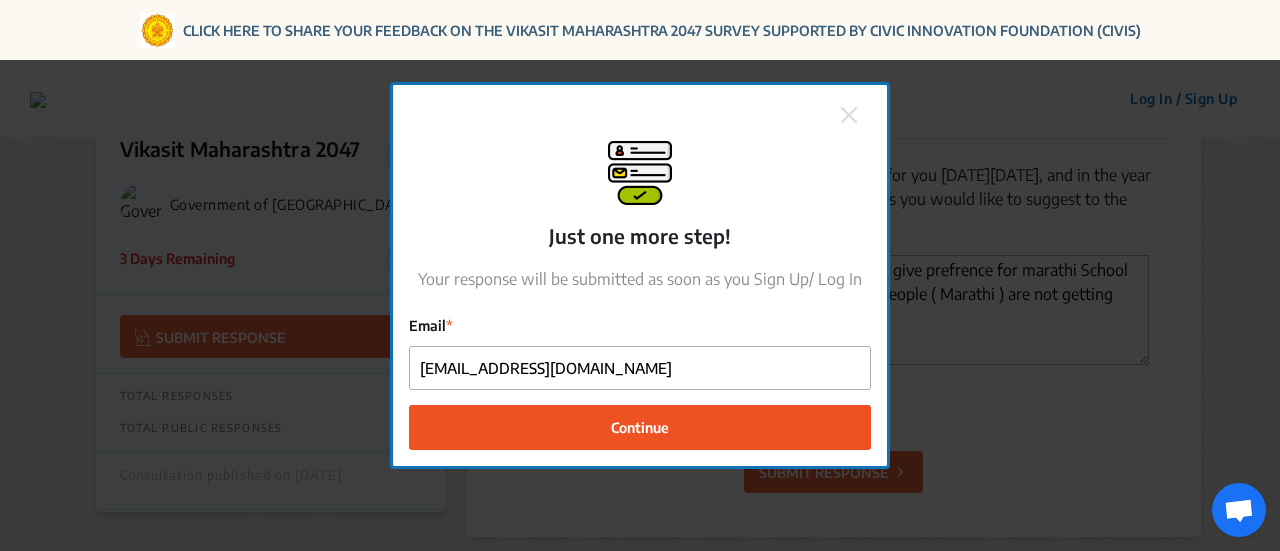 click on "Continue" 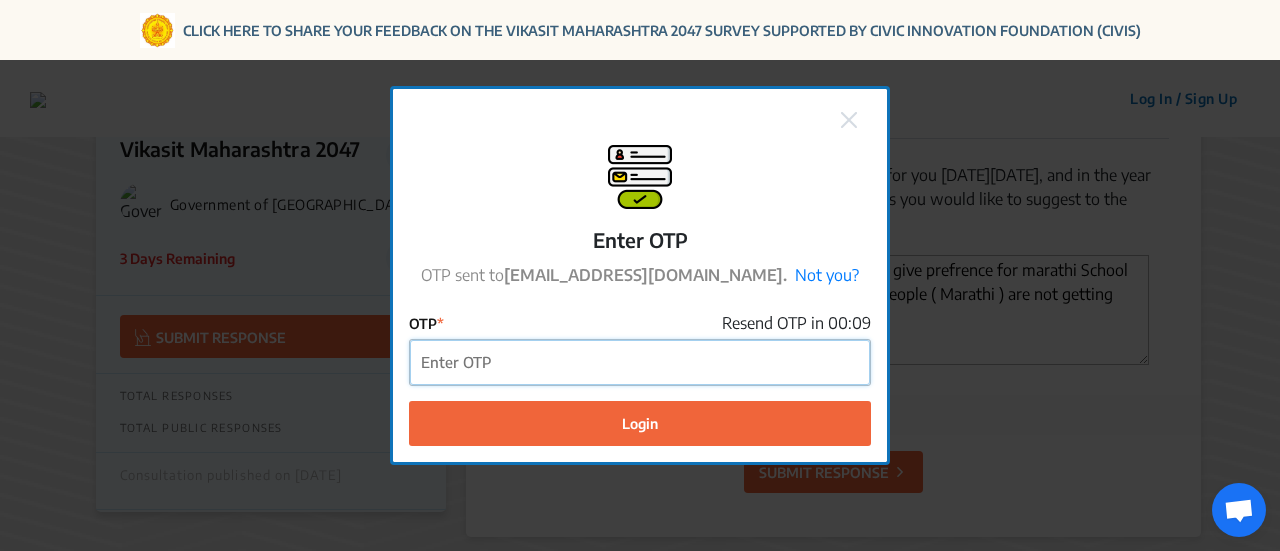 click on "OTP" at bounding box center (640, 362) 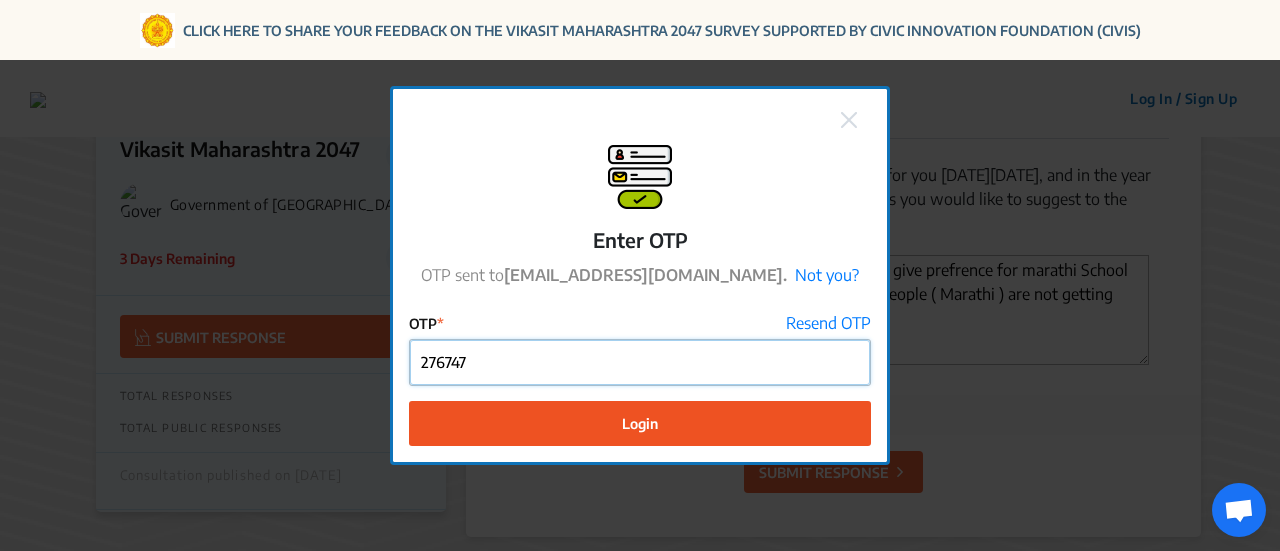 type on "276747" 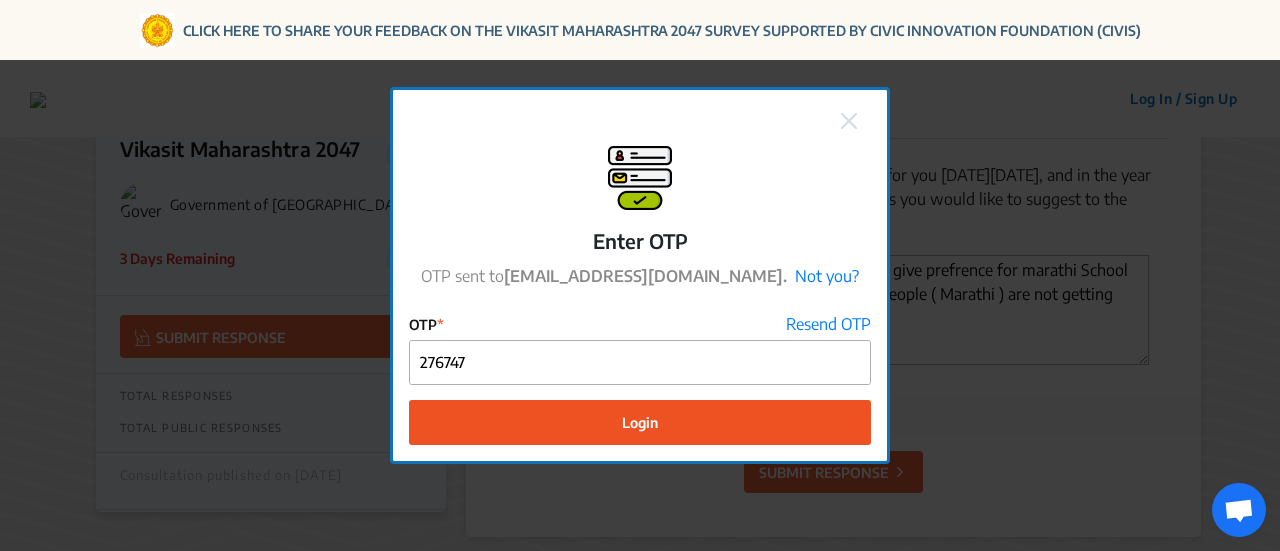 click on "Login" 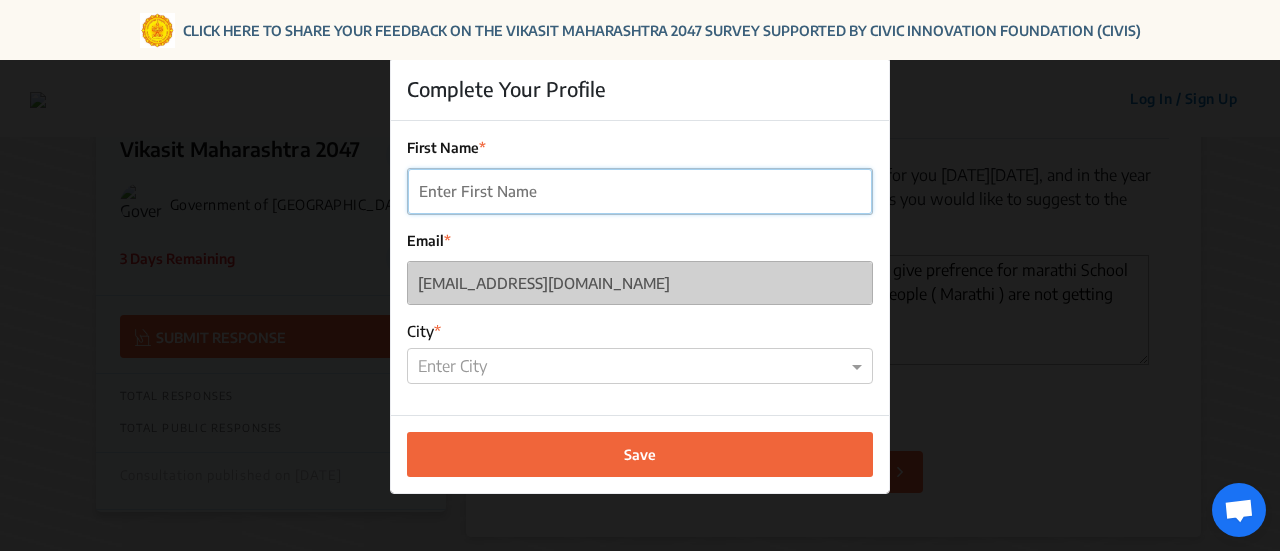 click on "First Name" at bounding box center (640, 191) 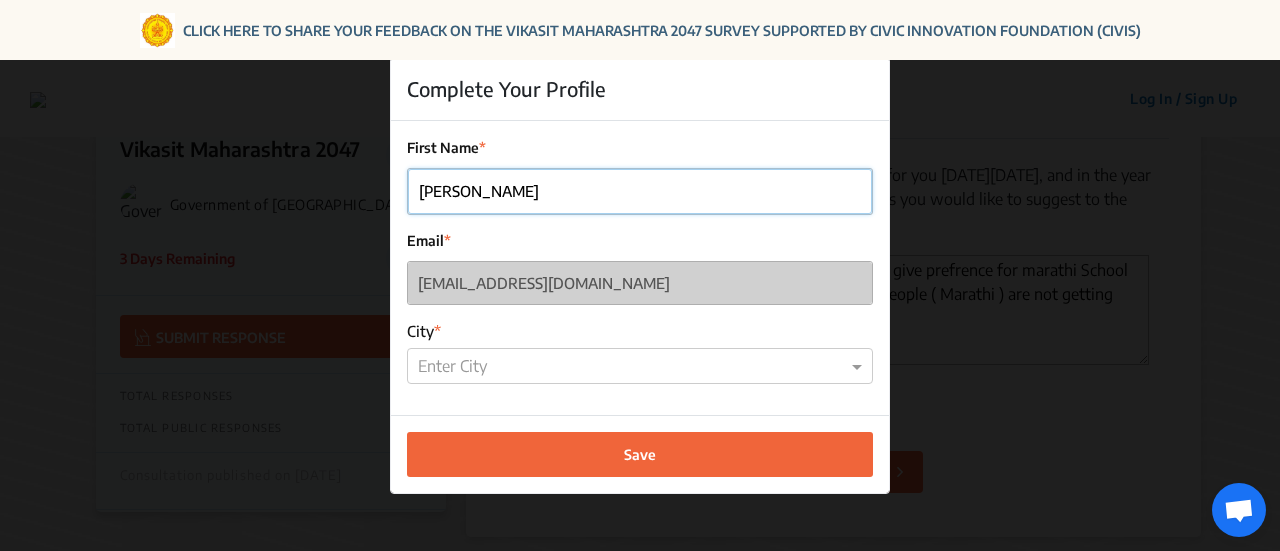type on "[PERSON_NAME]" 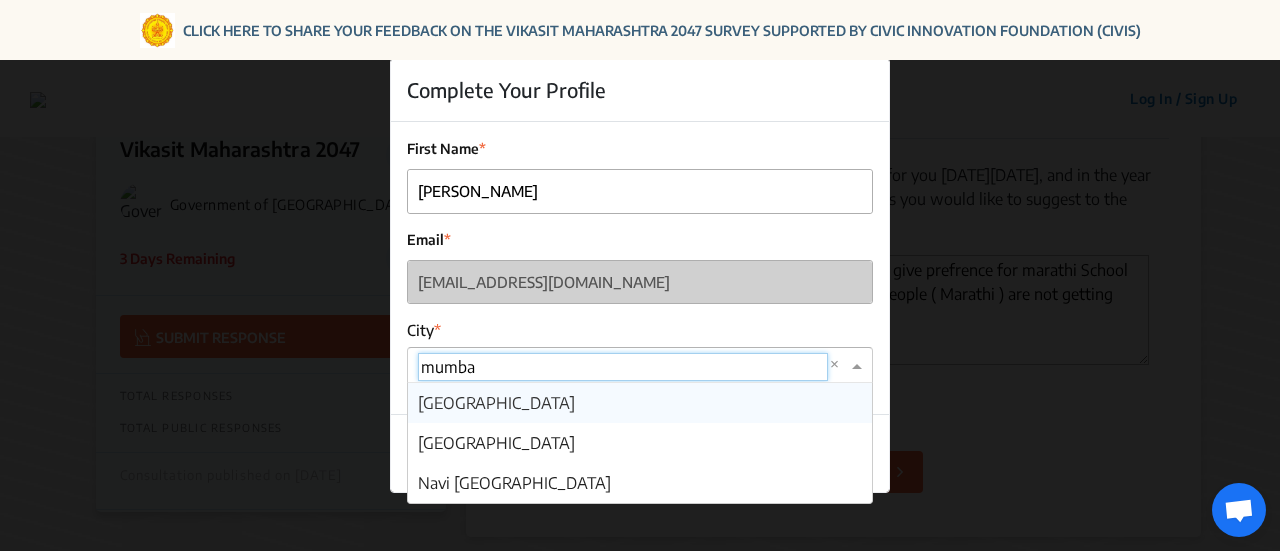 type on "[GEOGRAPHIC_DATA]" 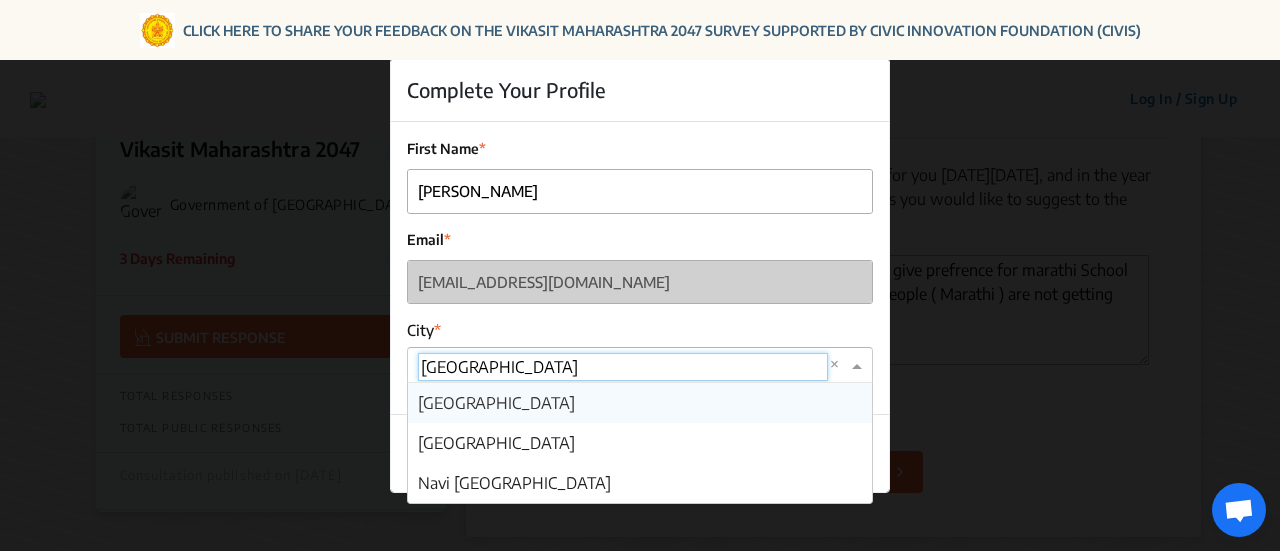 click on "[GEOGRAPHIC_DATA]" at bounding box center (496, 403) 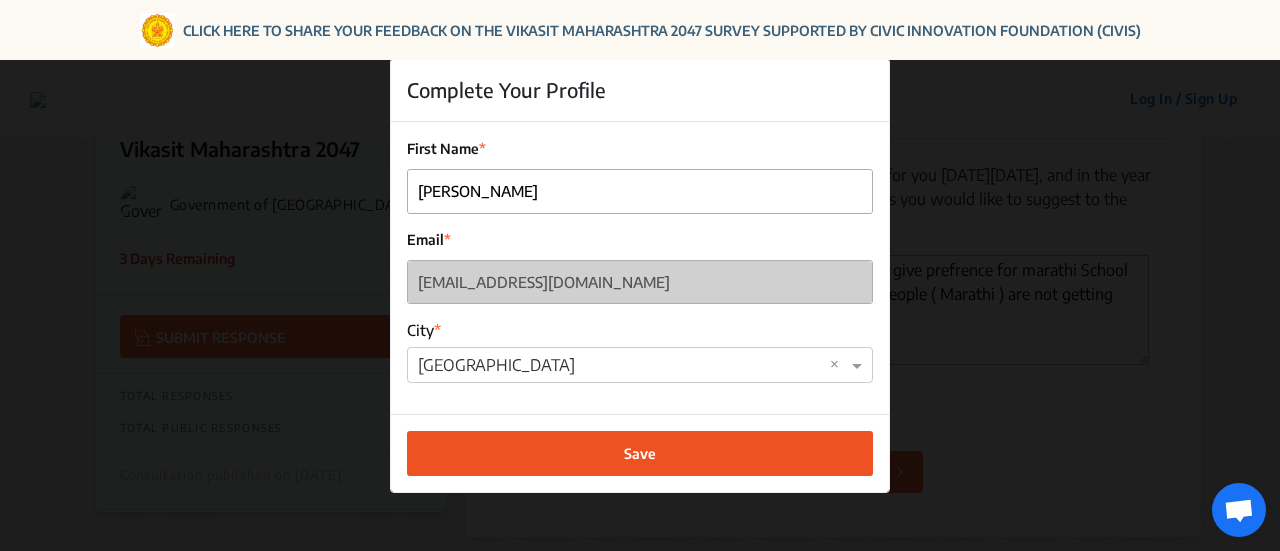 click on "Save" 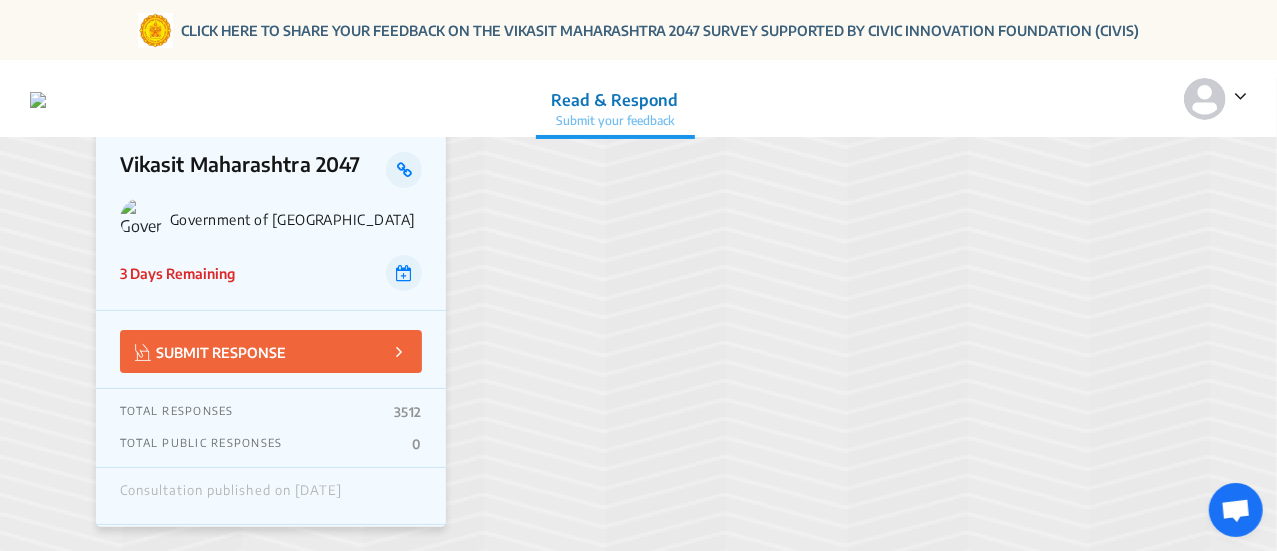 scroll, scrollTop: 0, scrollLeft: 0, axis: both 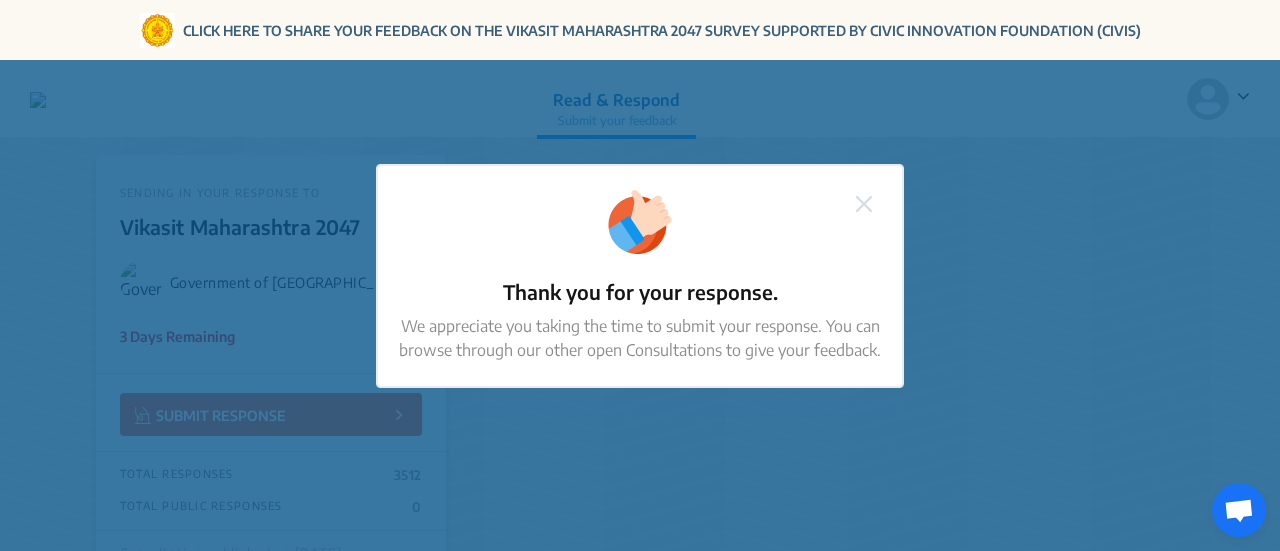 click on "Thank you for your response.   We appreciate you taking the time to submit your response. You can browse through our other open Consultations to give your feedback." 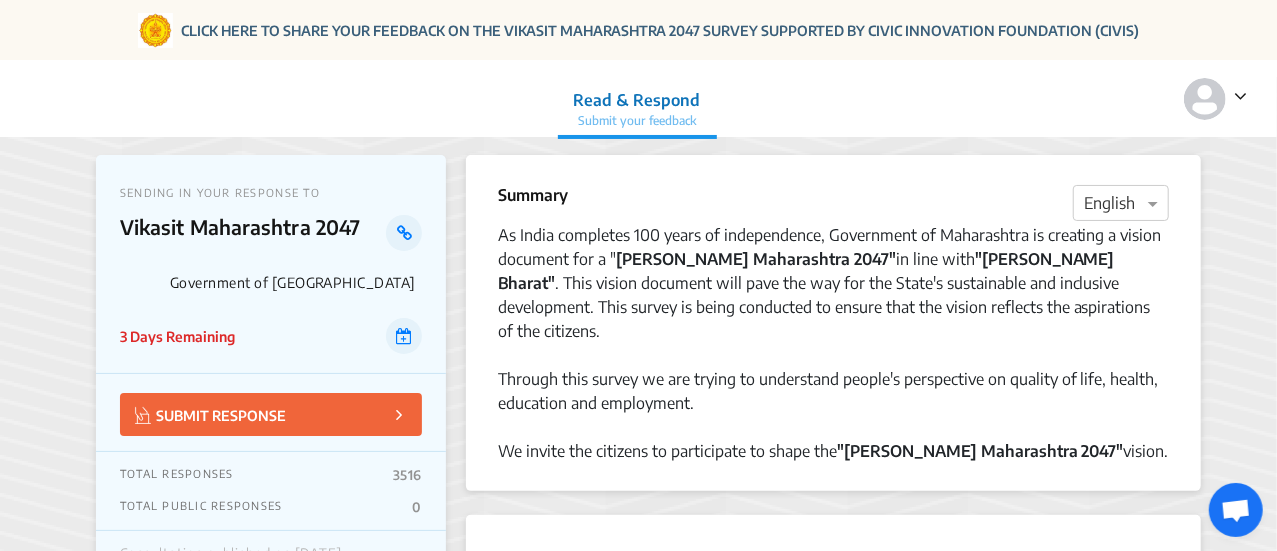click on "TOTAL RESPONSES  3516" 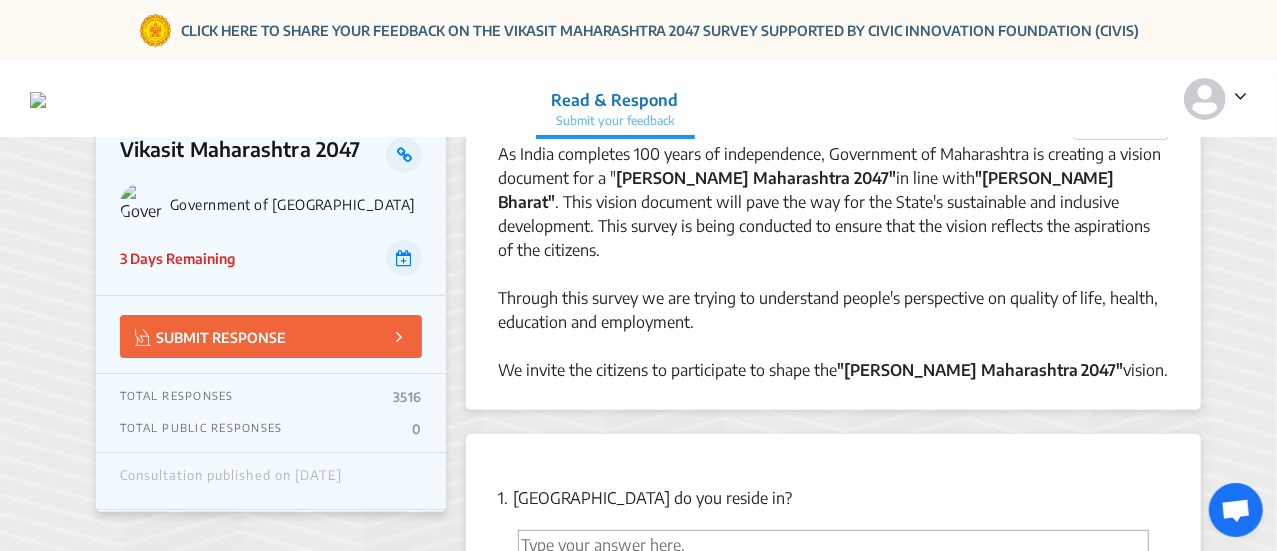scroll, scrollTop: 83, scrollLeft: 0, axis: vertical 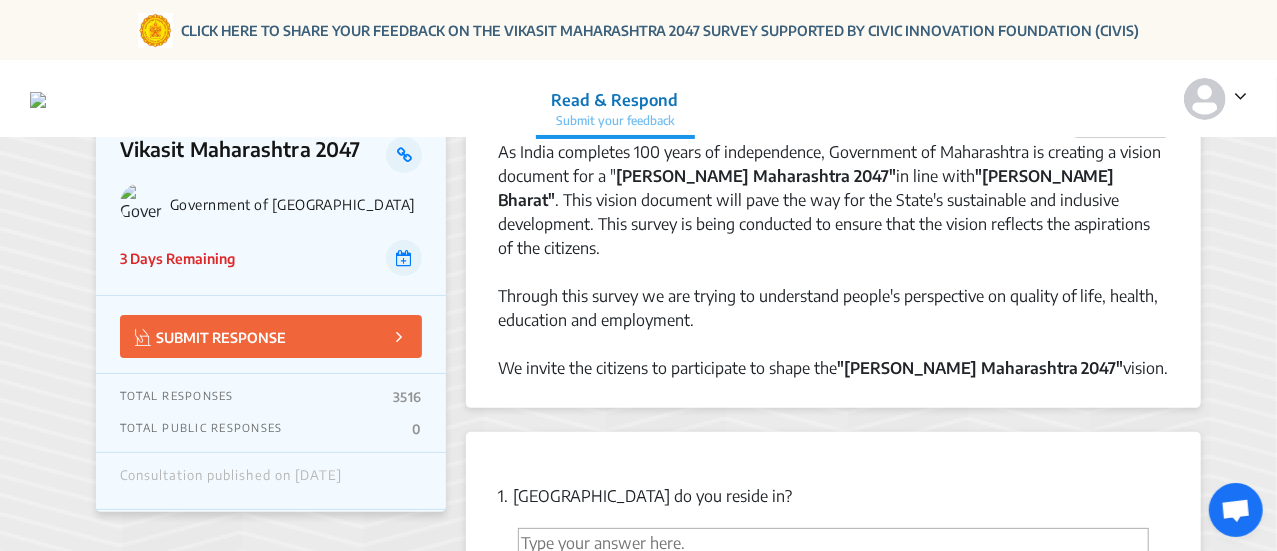 click on "SUBMIT RESPONSE" 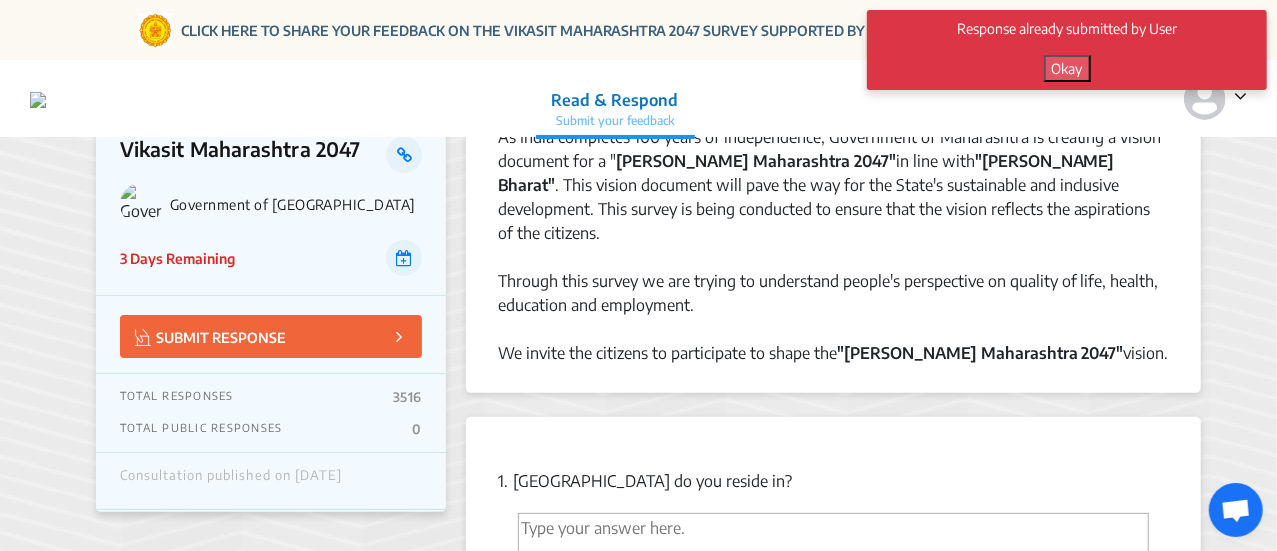 scroll, scrollTop: 0, scrollLeft: 0, axis: both 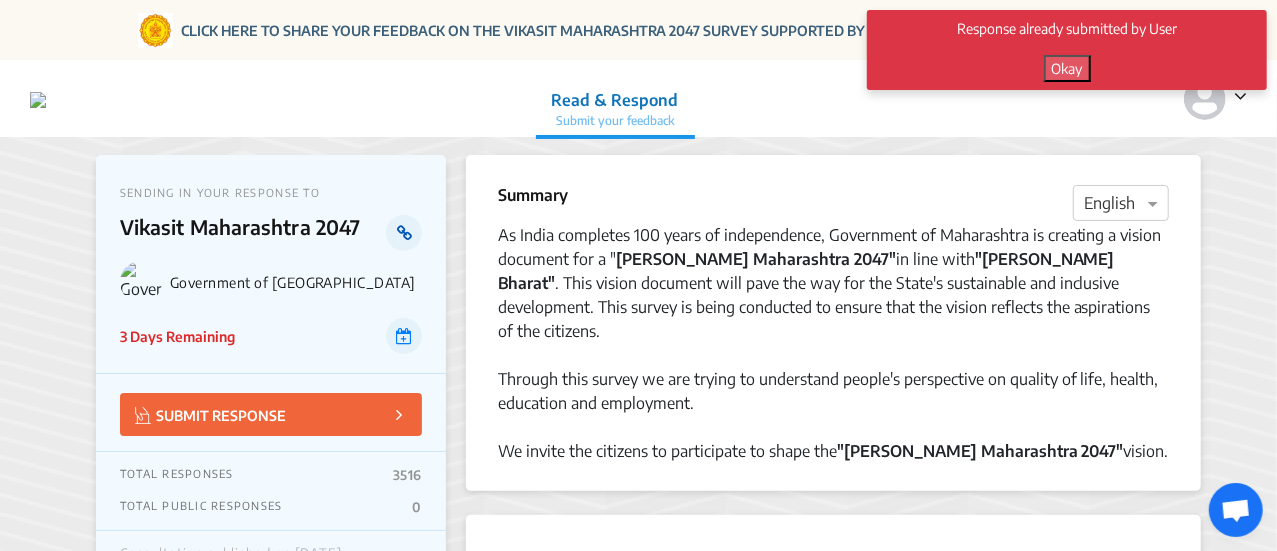click 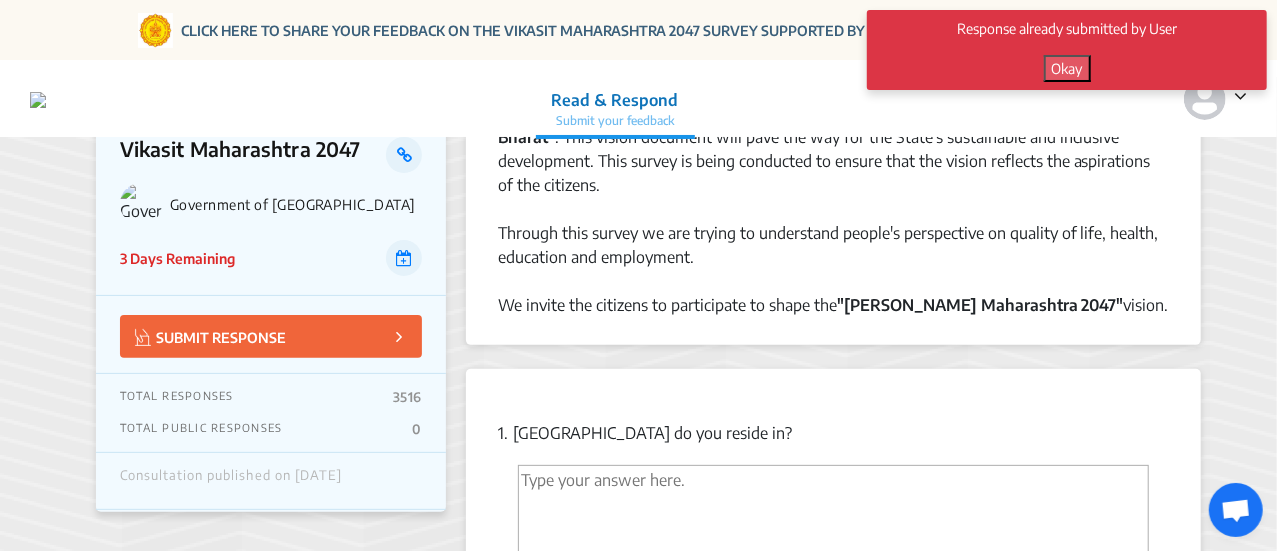 scroll, scrollTop: 0, scrollLeft: 0, axis: both 